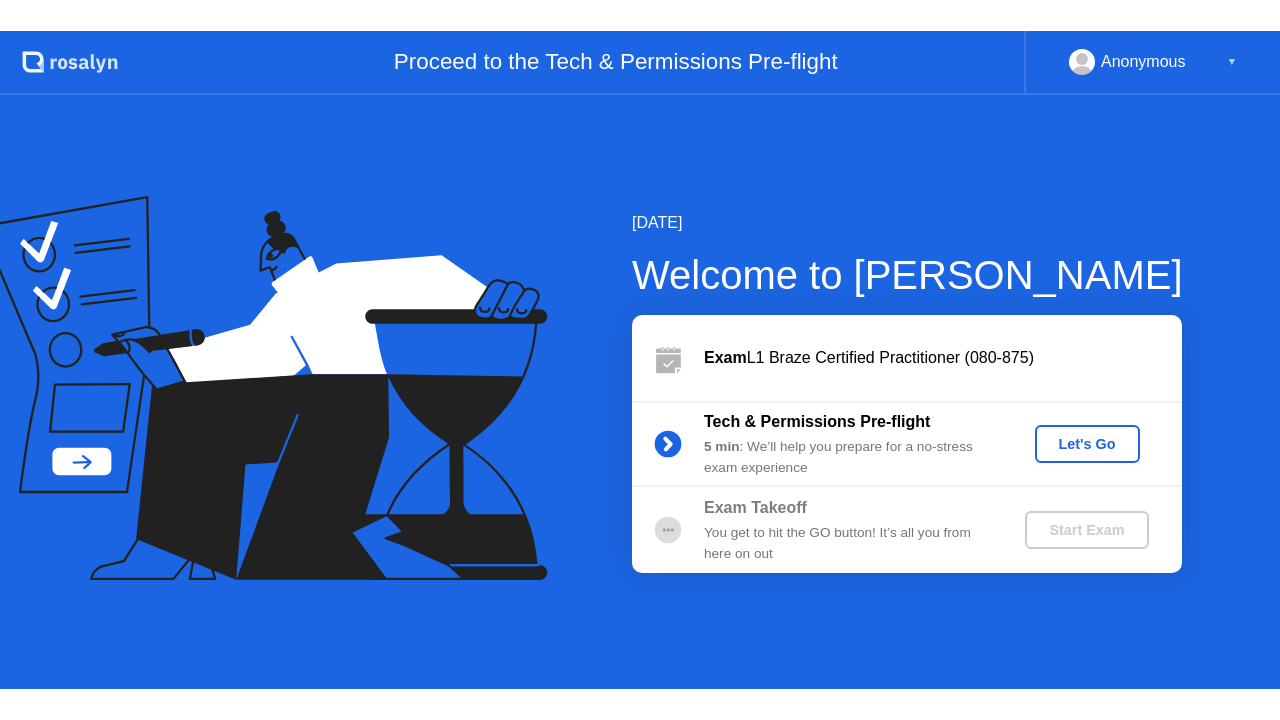 scroll, scrollTop: 0, scrollLeft: 0, axis: both 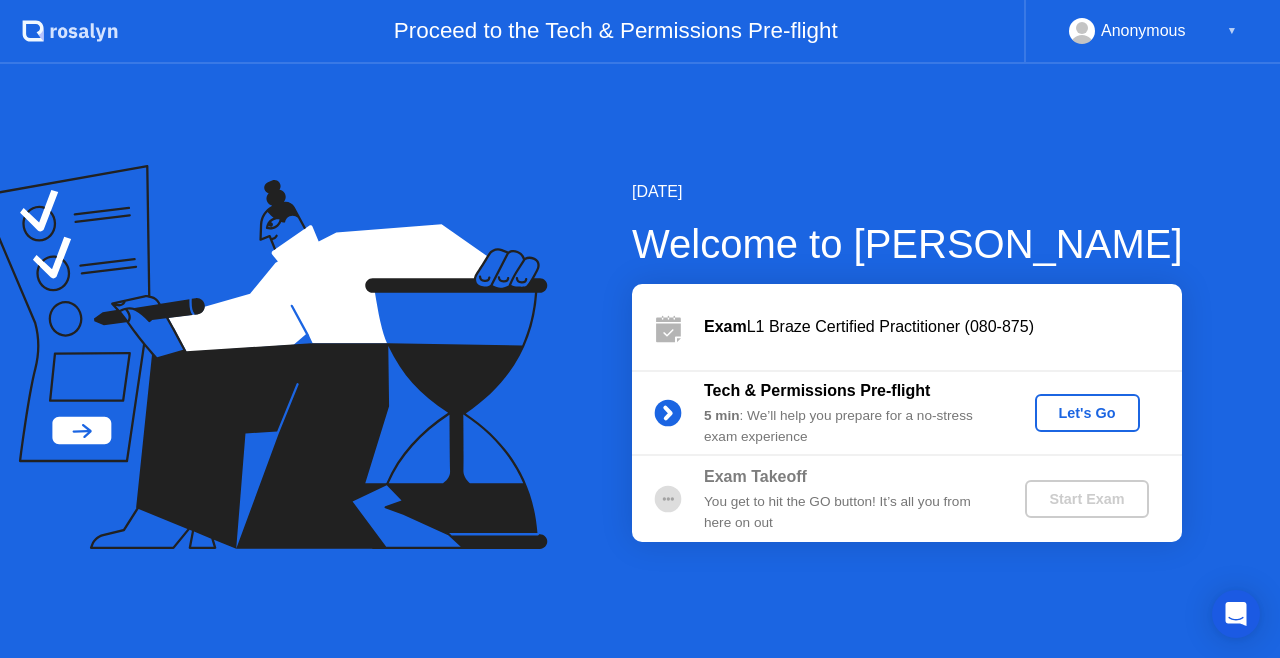 click on "Let's Go" 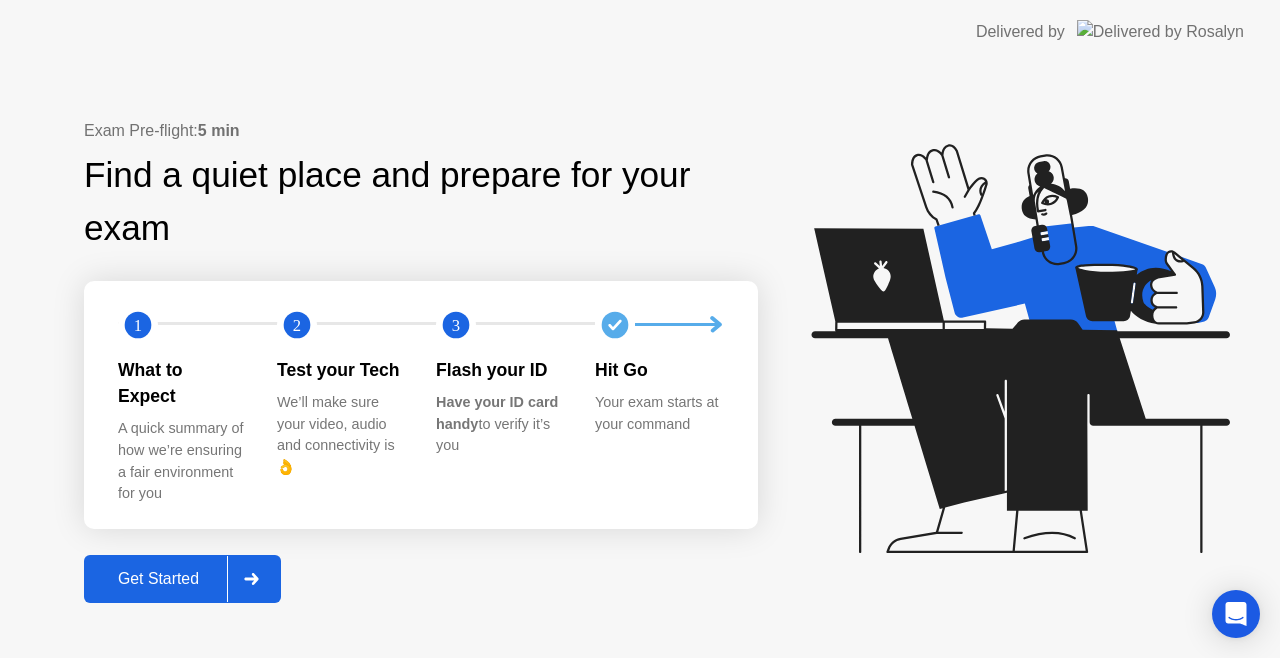 click 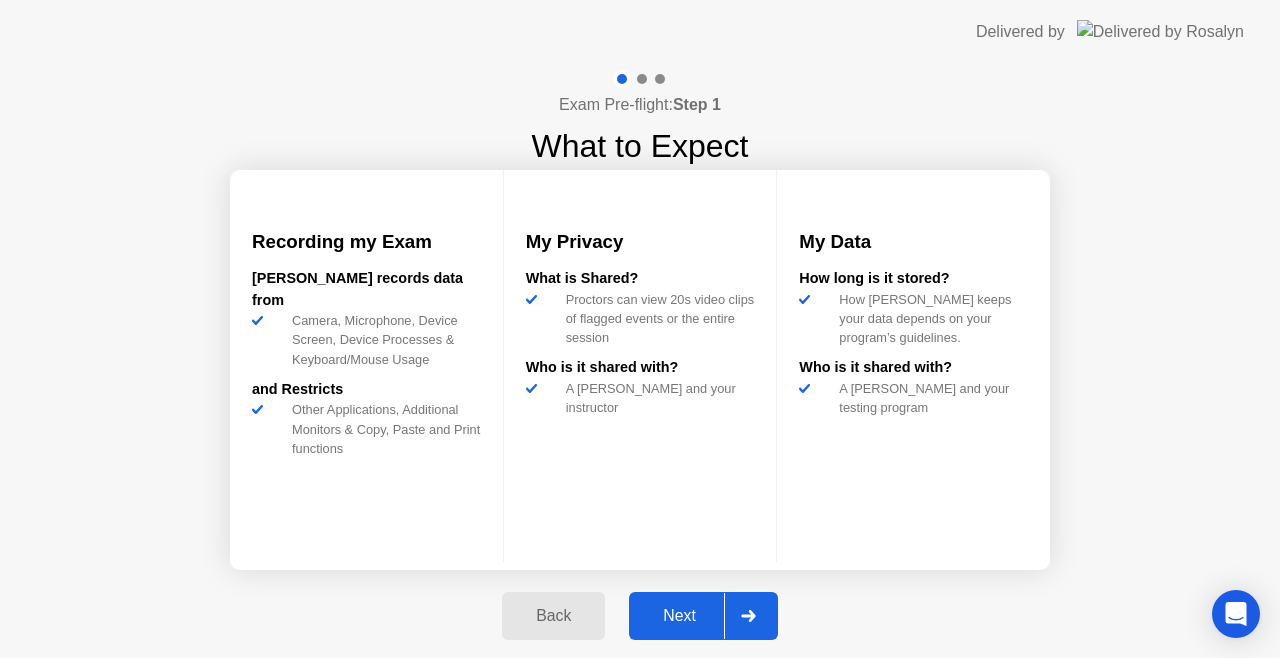 click on "Next" 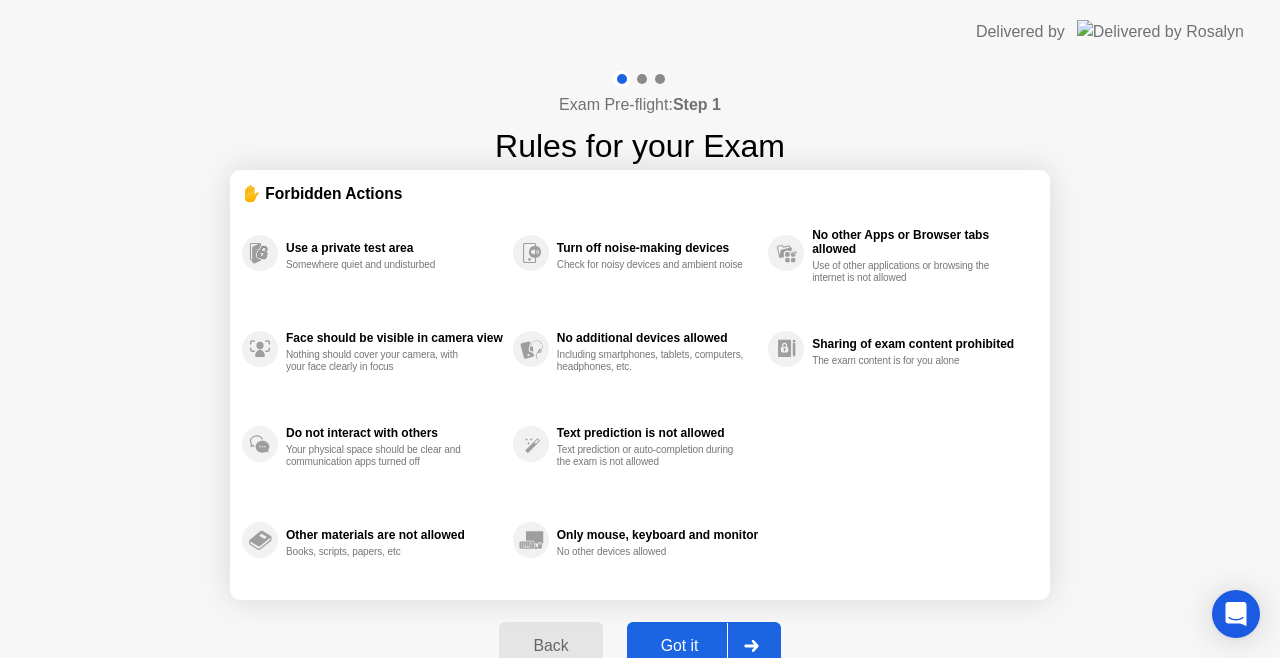 click on "Got it" 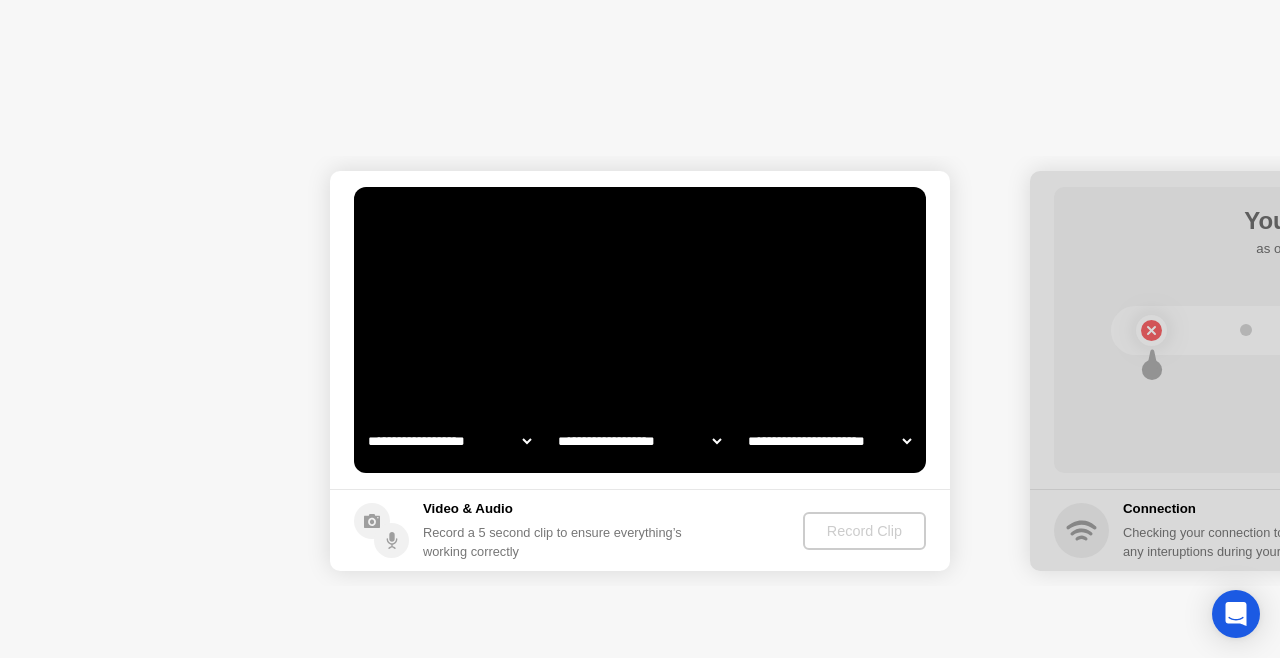 select on "**********" 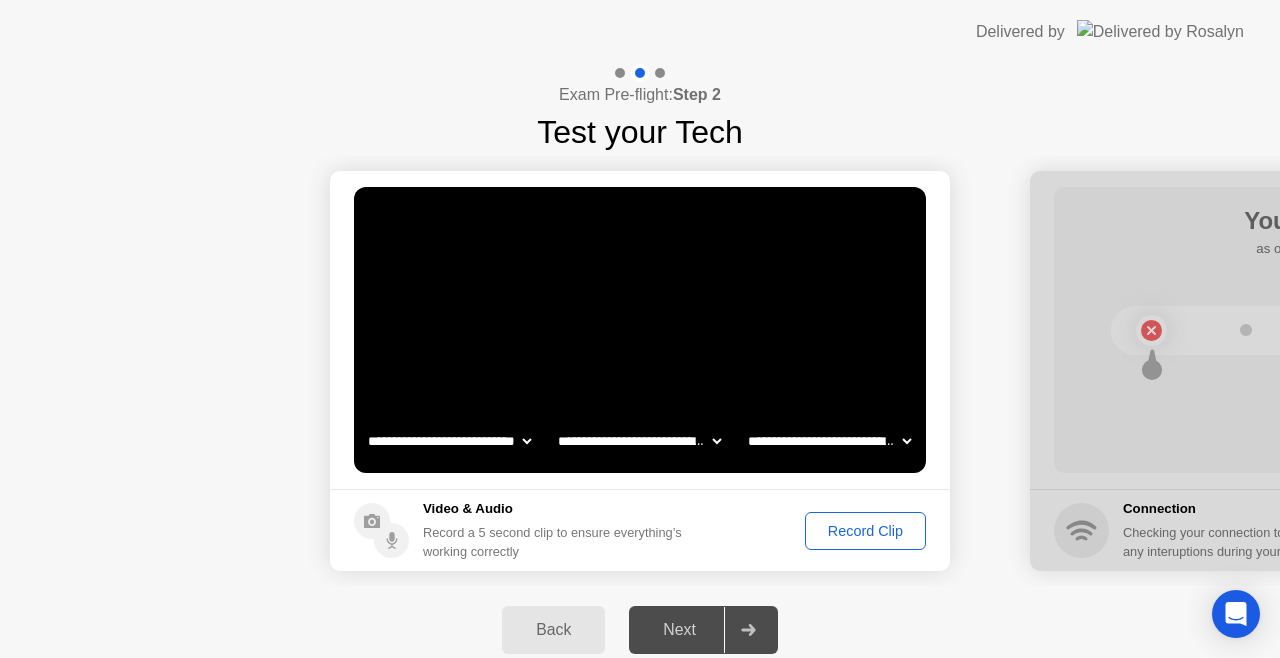 click on "Record Clip" 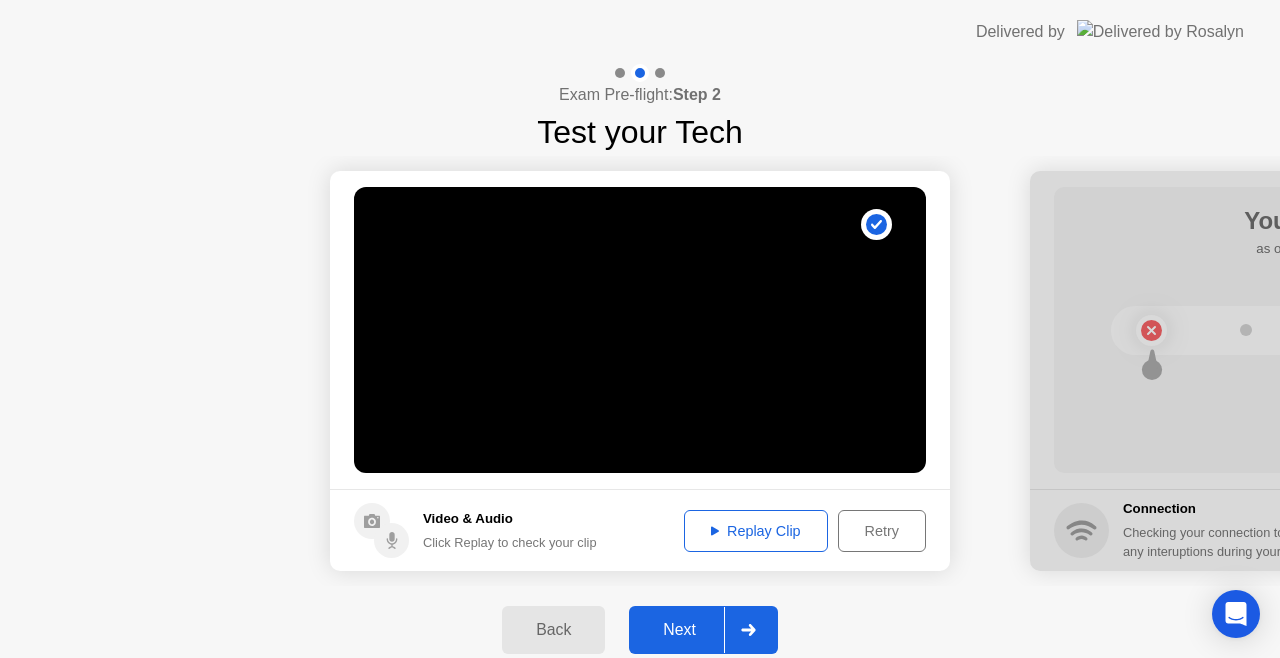 click on "Replay Clip" 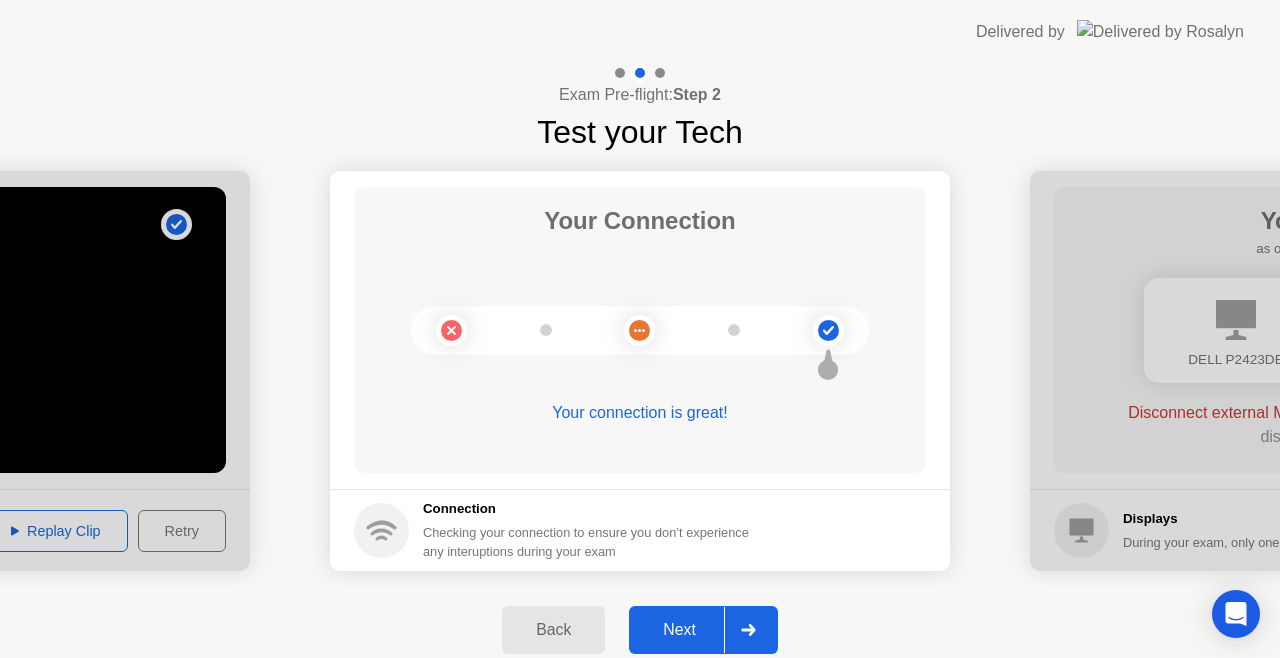 click on "Next" 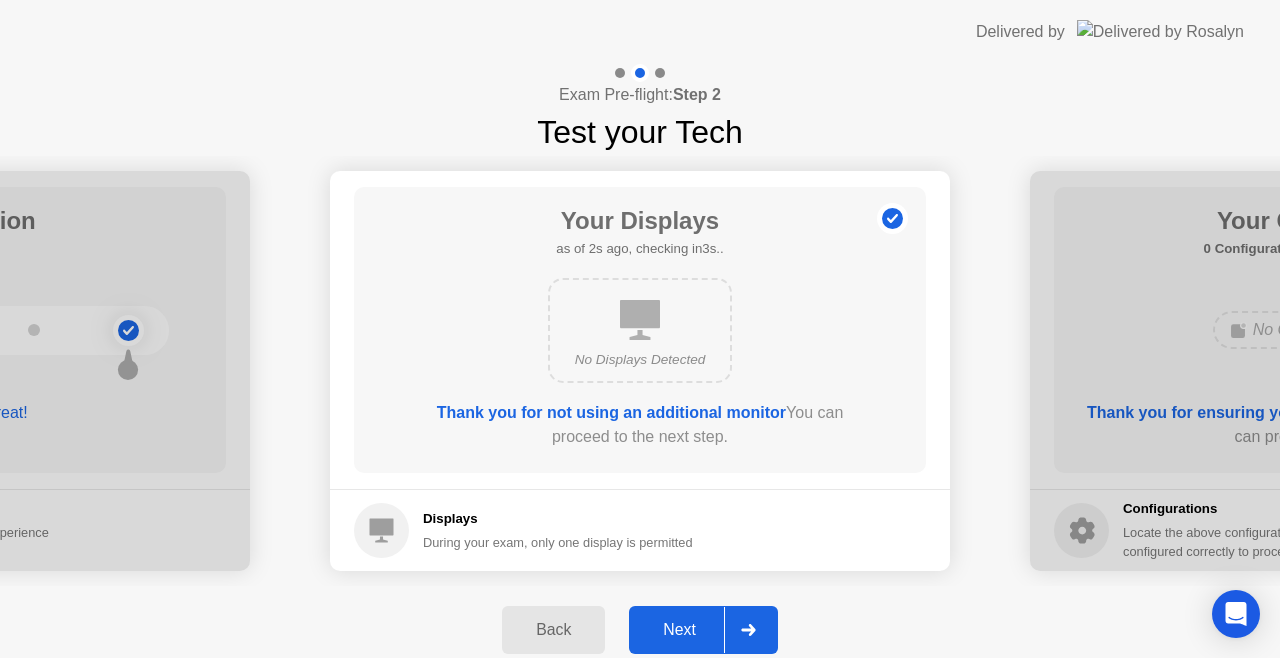 click on "Next" 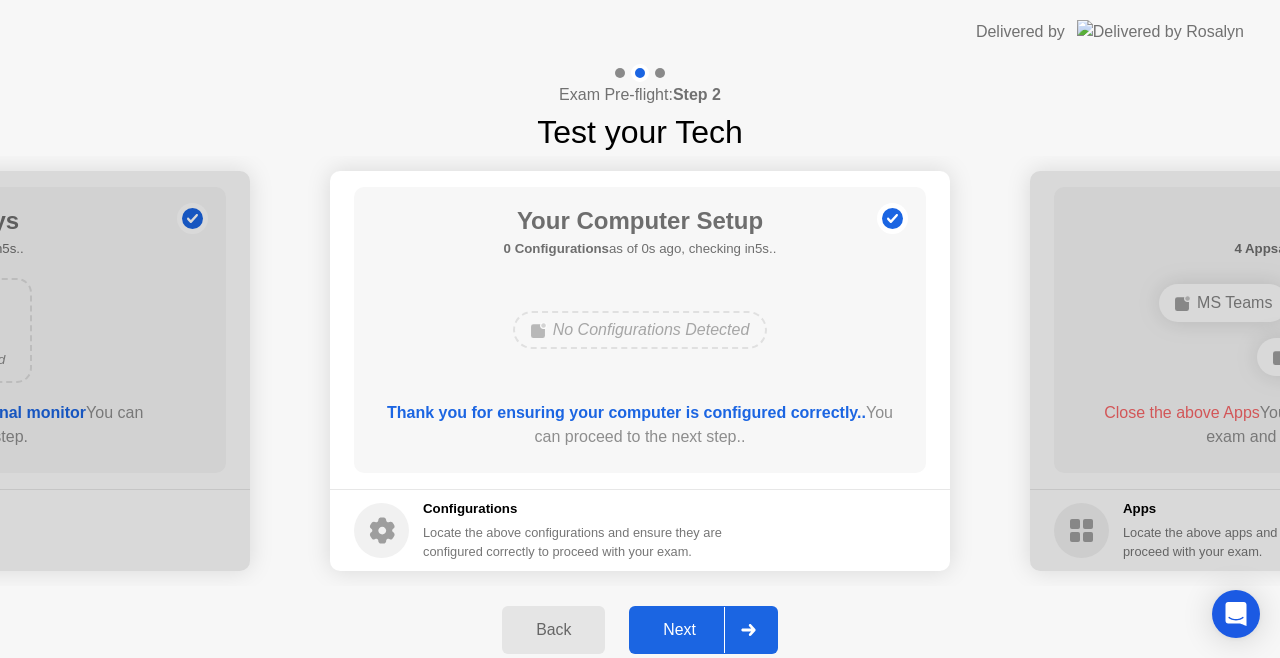 click on "Next" 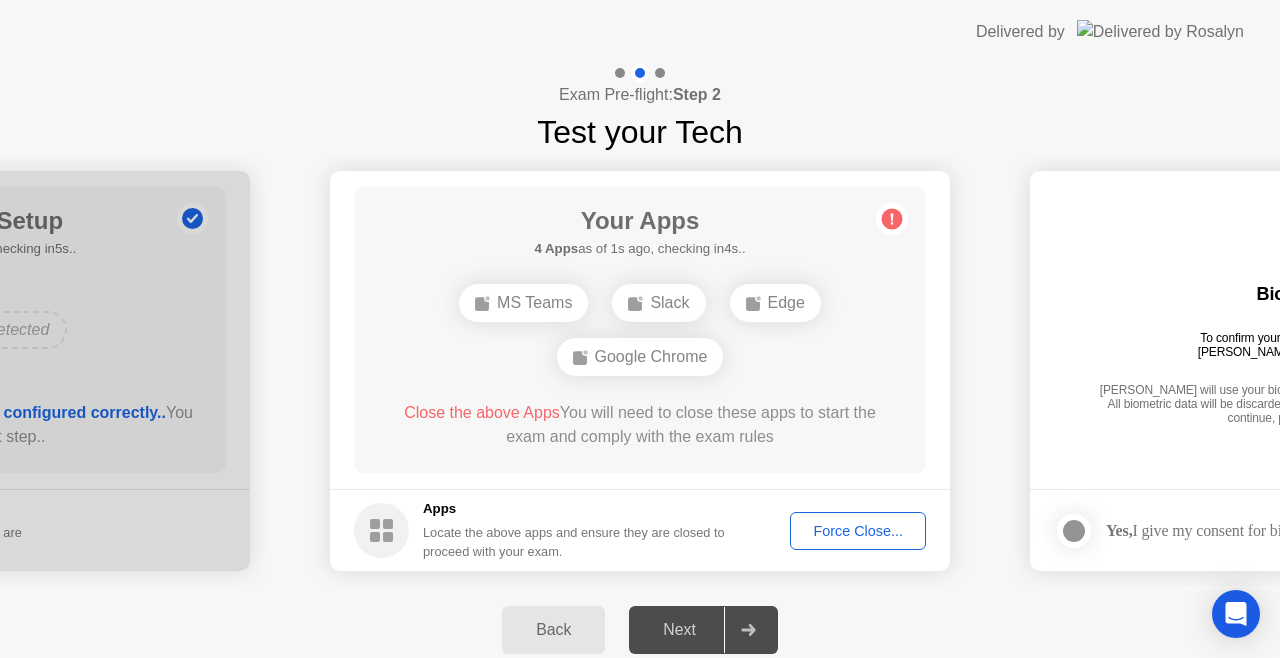 click on "Your Apps 4 Apps  as of 1s ago, checking in4s..  MS Teams   Slack   Edge   Google Chrome  Close the above Apps  You will need to close these apps to start the exam and comply with the exam rules" 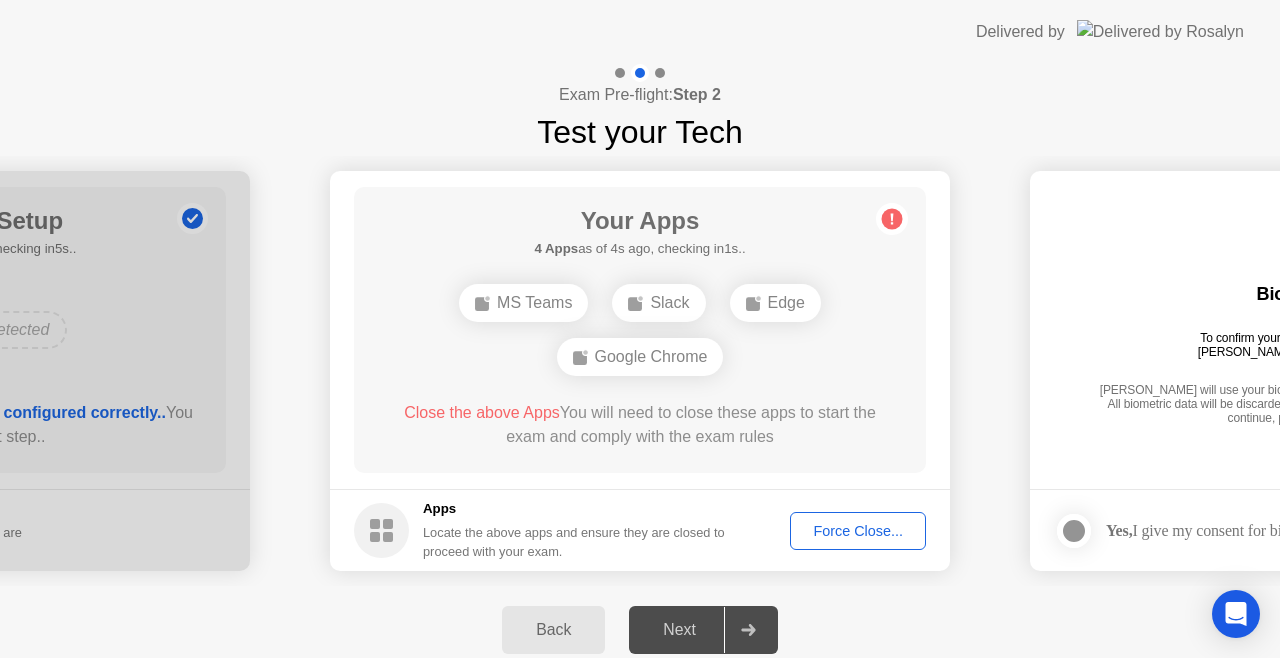 click on "Force Close..." 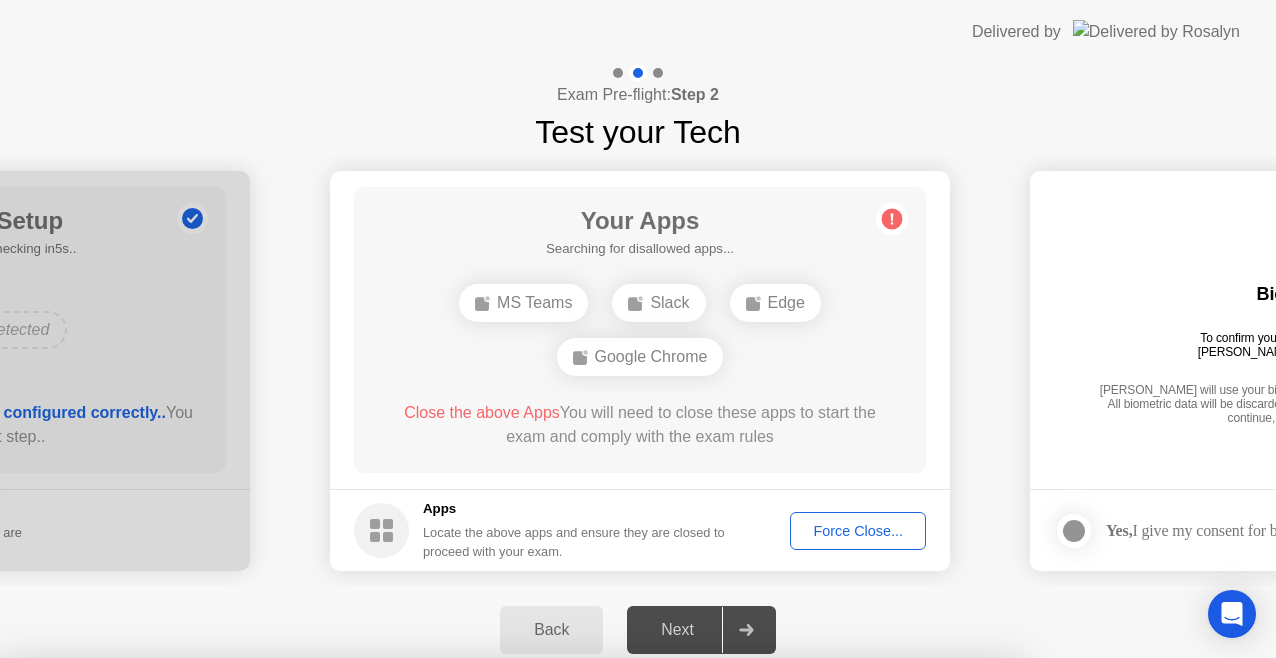 click on "Confirm" at bounding box center [577, 988] 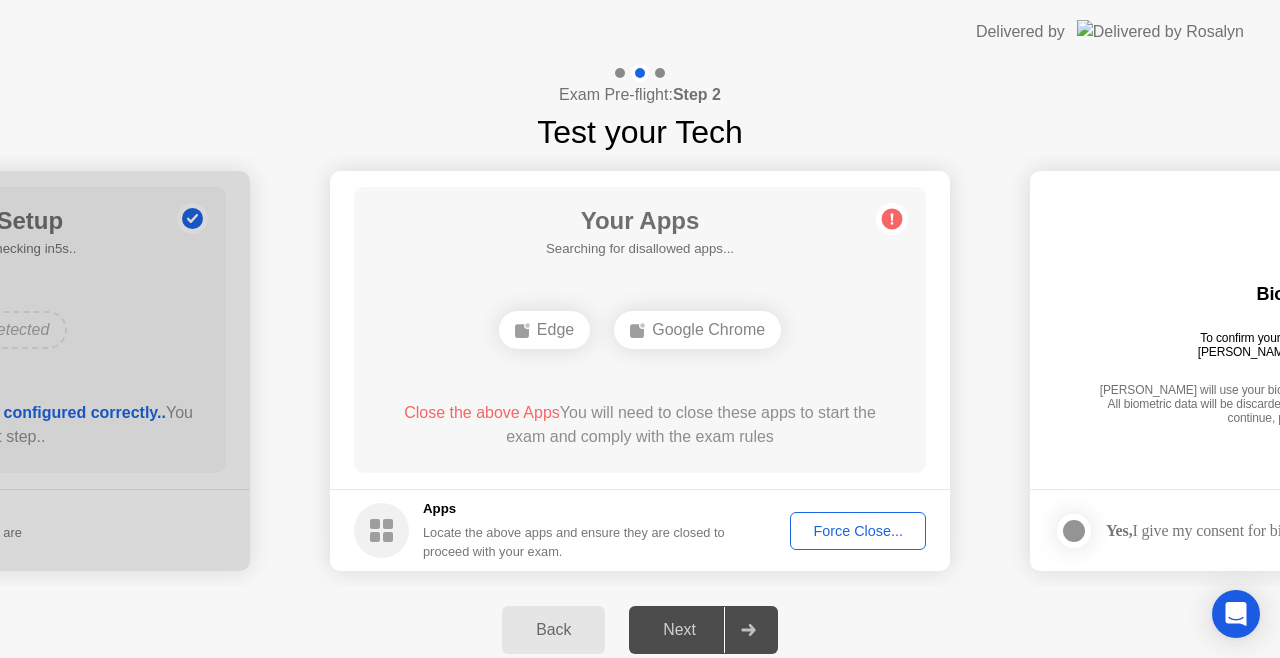 click on "Edge" 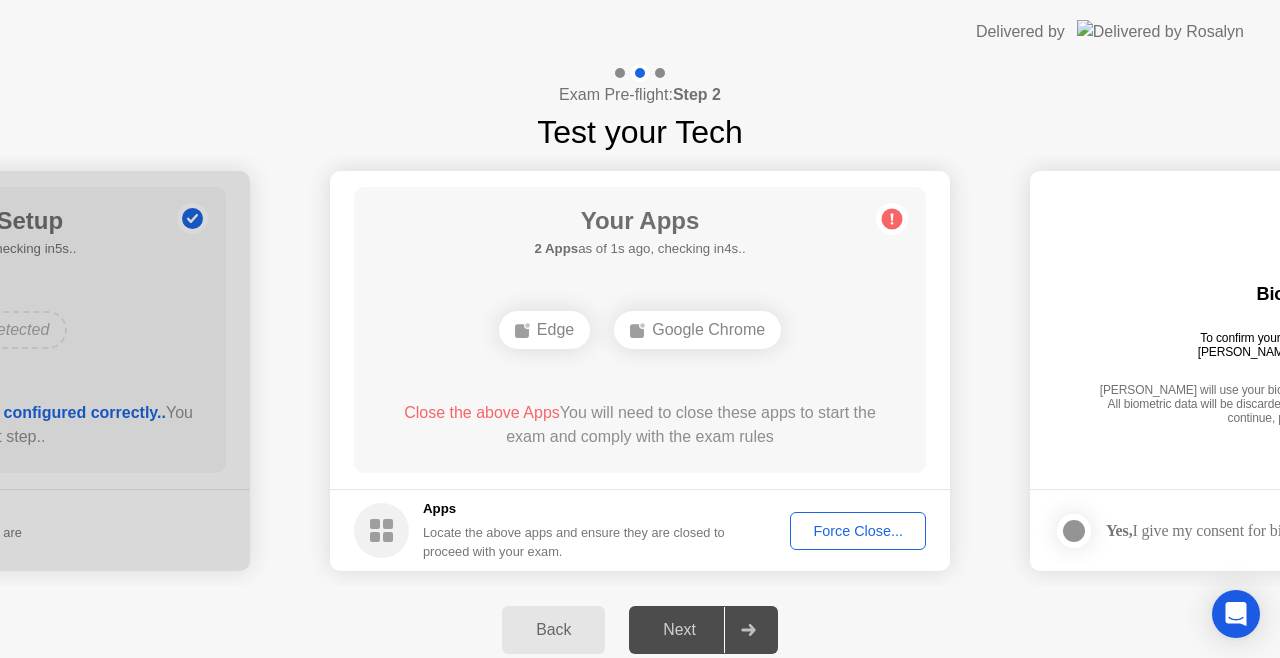 click on "Force Close..." 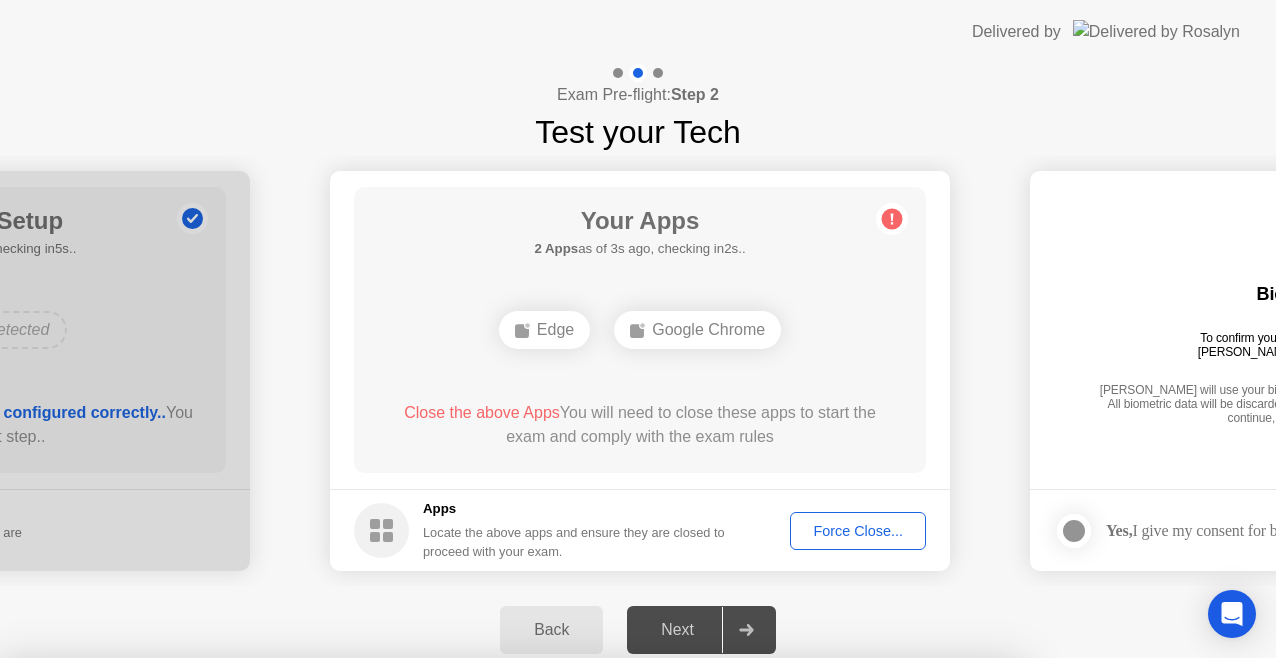 click on "Confirm" at bounding box center [577, 934] 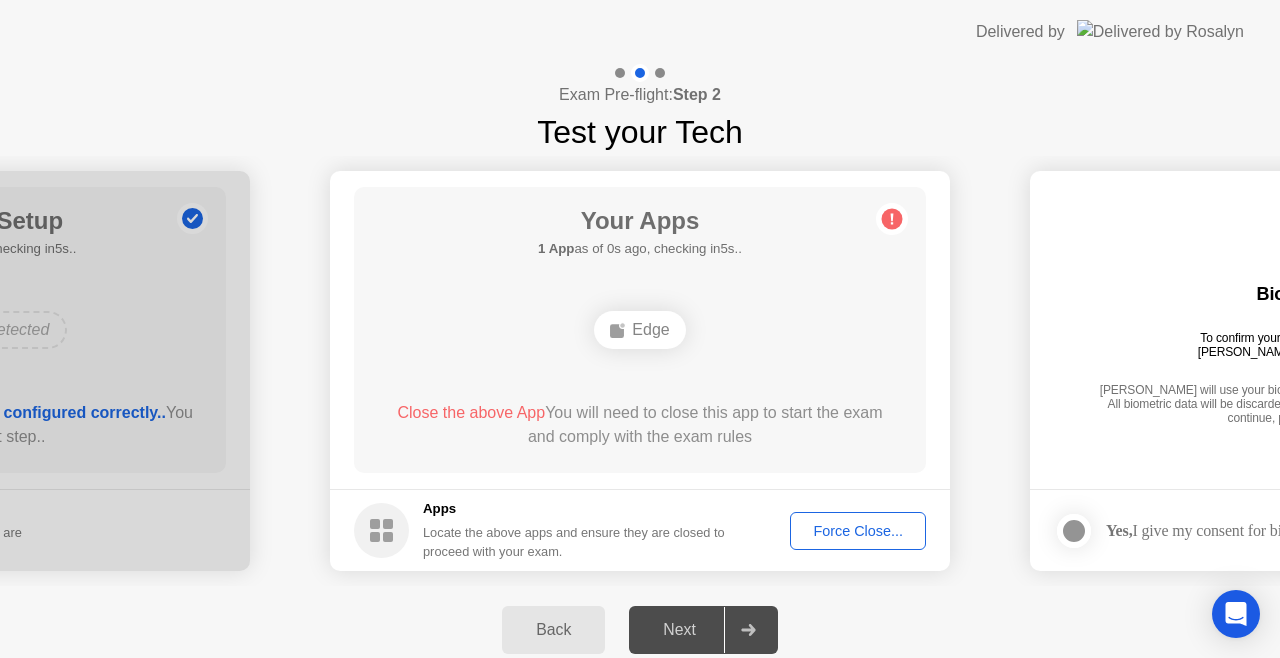 click on "Force Close..." 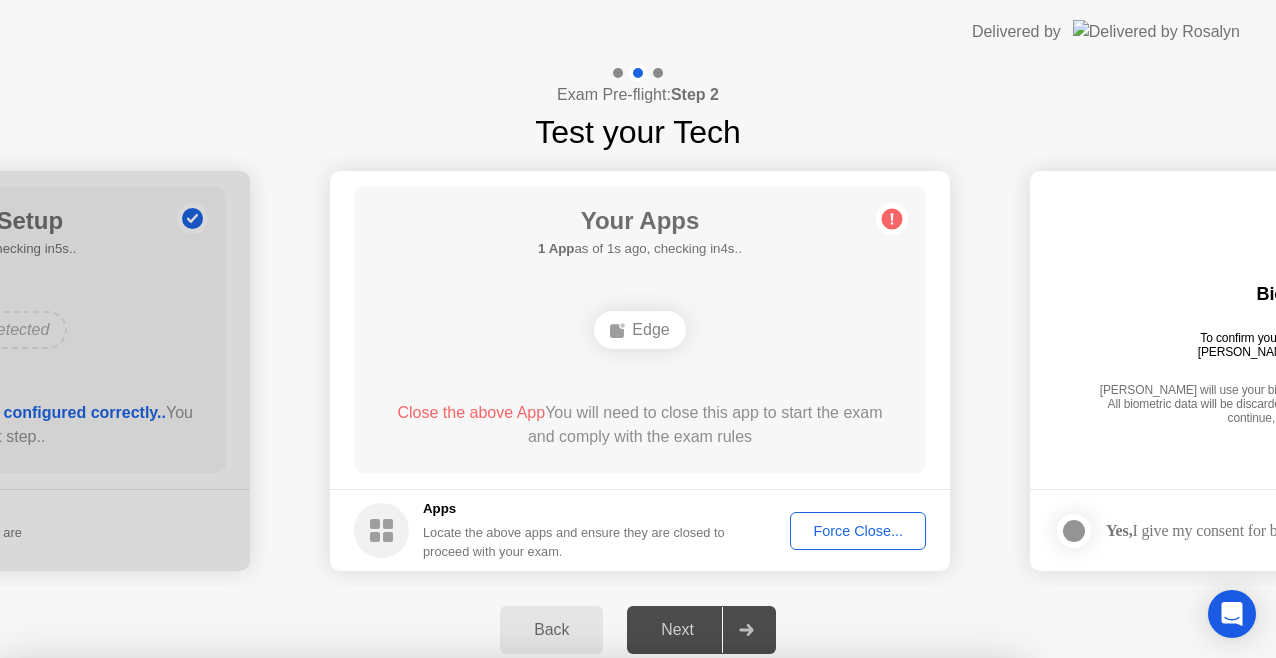 click on "Confirm" at bounding box center (577, 934) 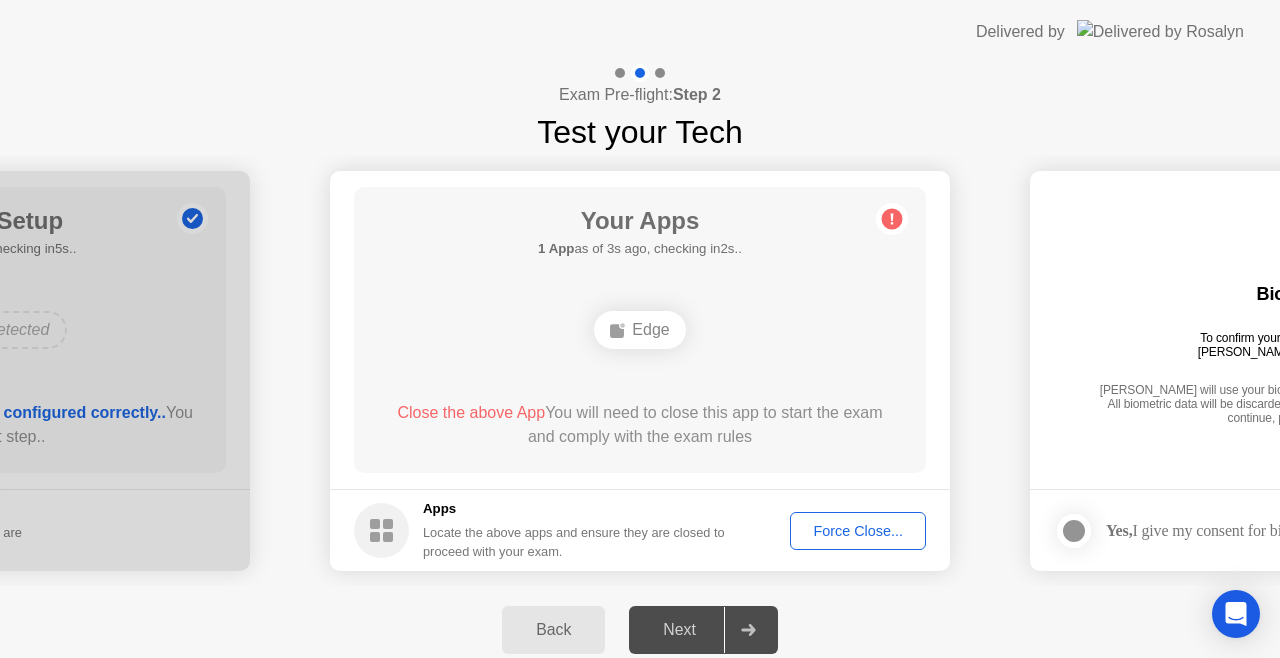 click on "Edge" 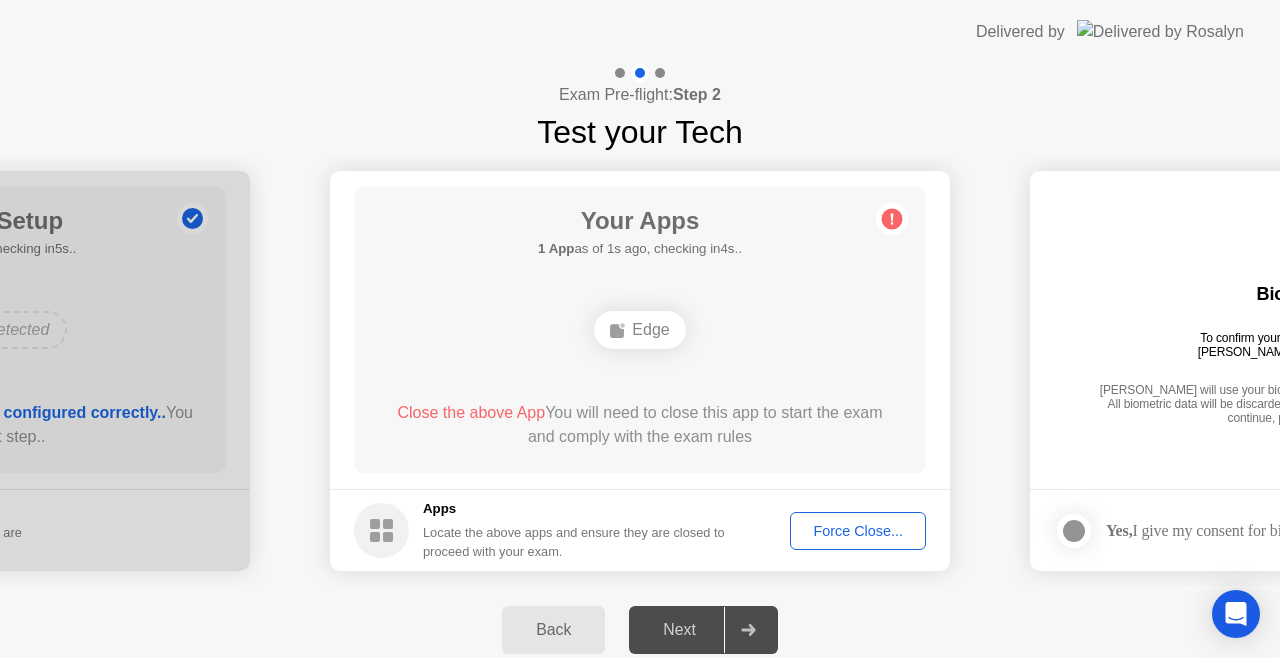 click on "Edge" 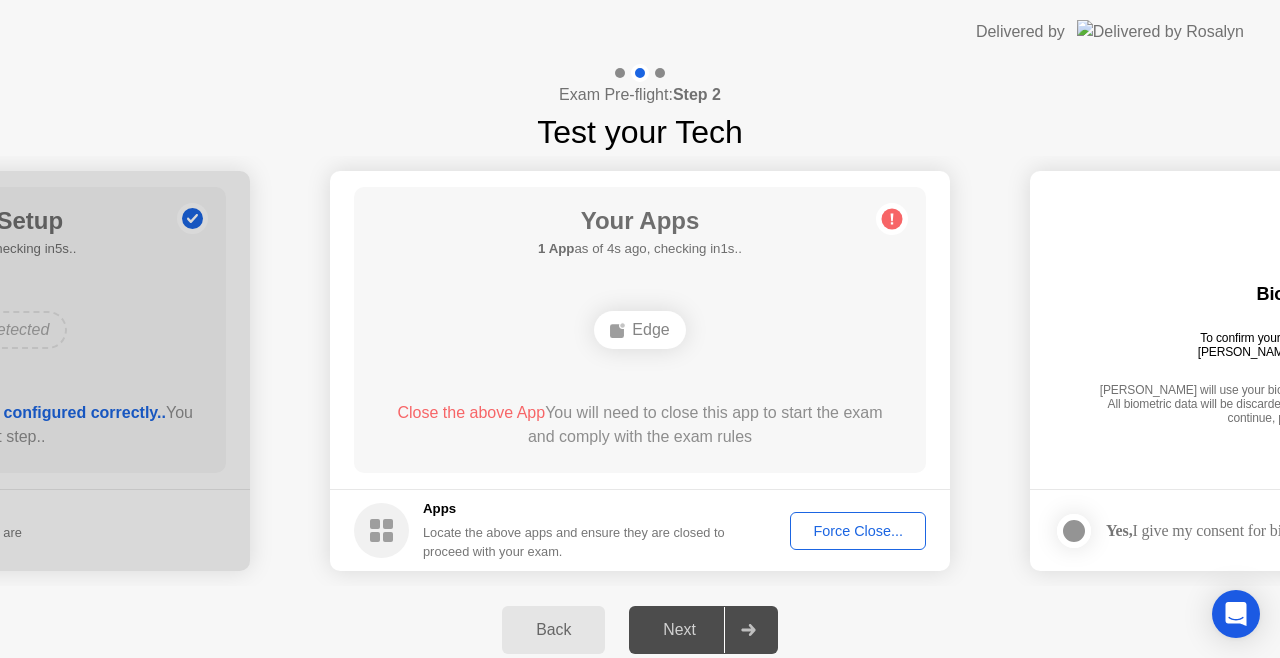 click on "Force Close..." 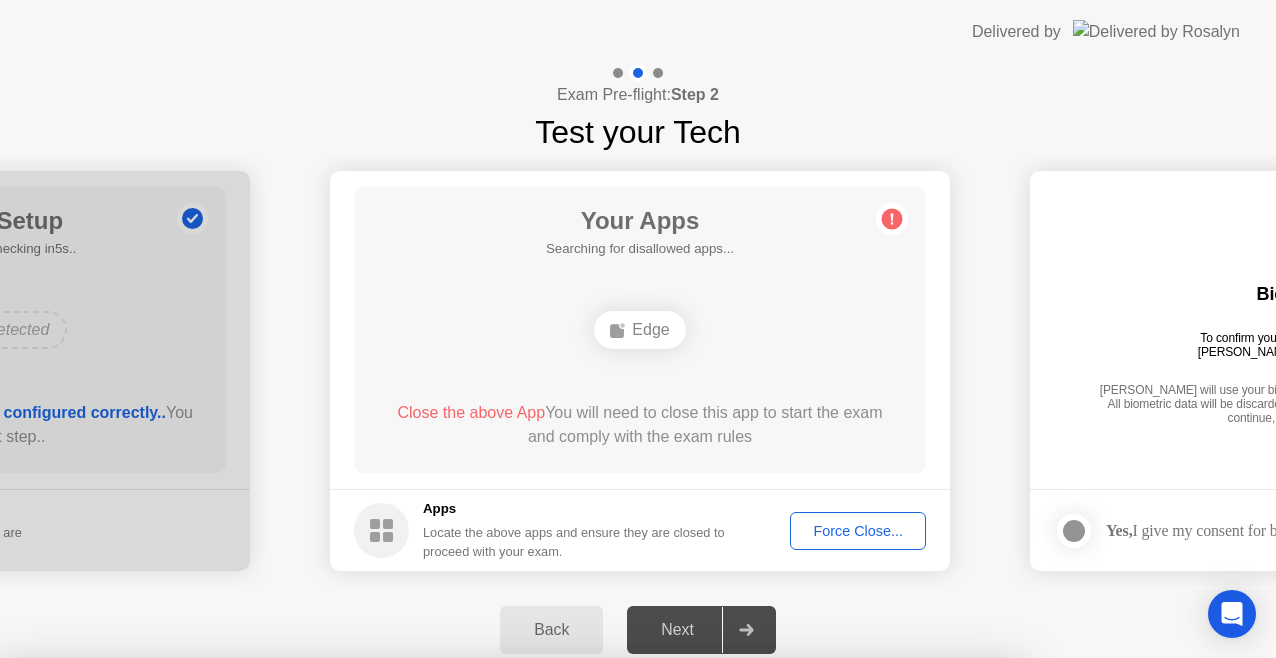click on "Confirm" at bounding box center [577, 934] 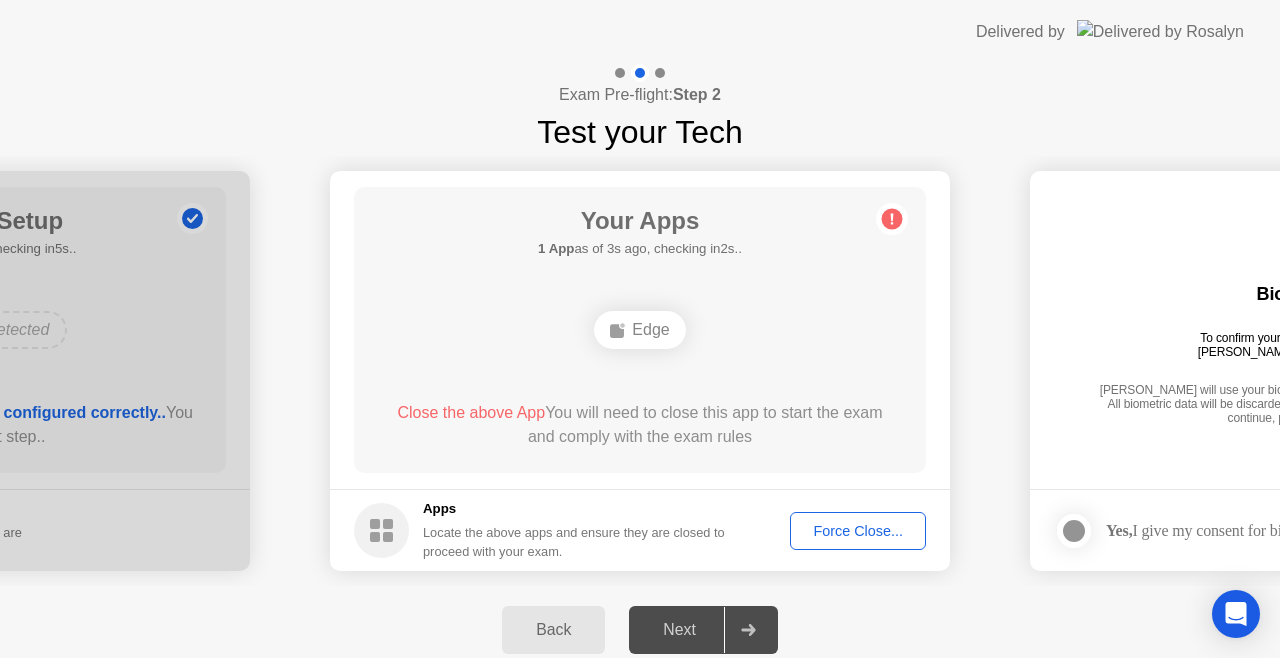click on "Exam Pre-flight:  Step 2 Test your Tech" 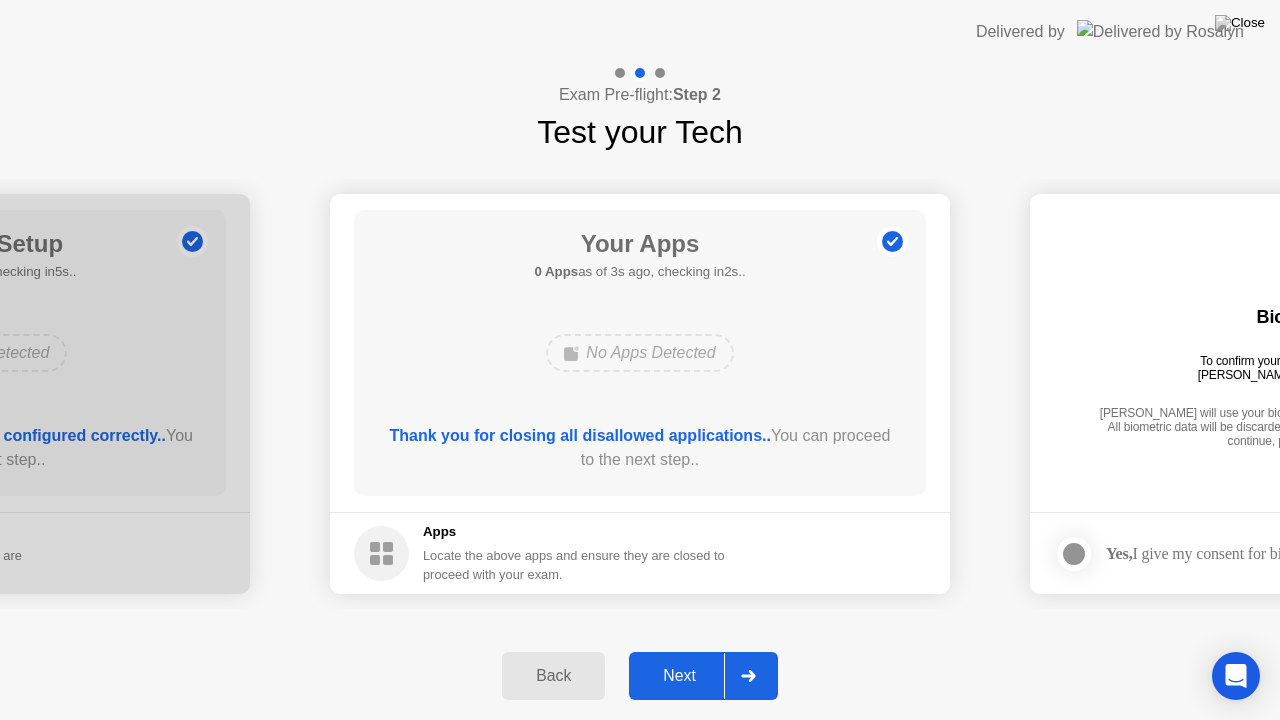 click on "Next" 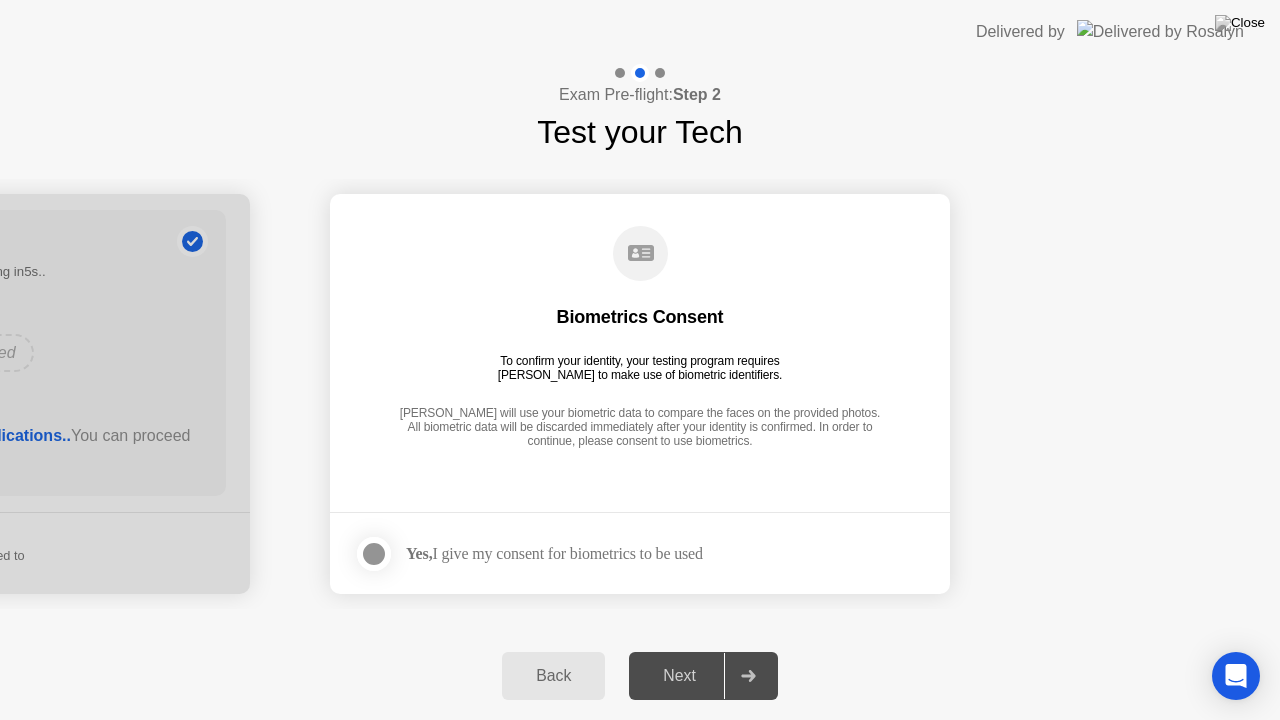 click on "Yes,  I give my consent for biometrics to be used" 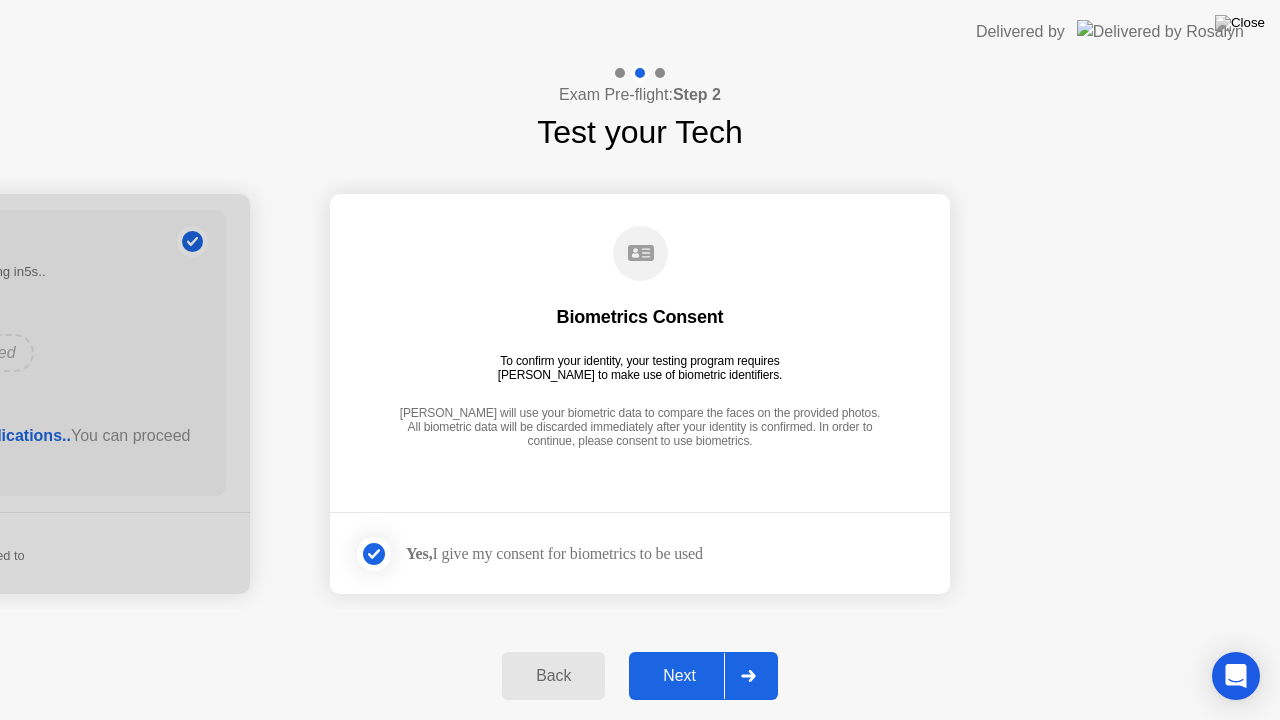 click on "Next" 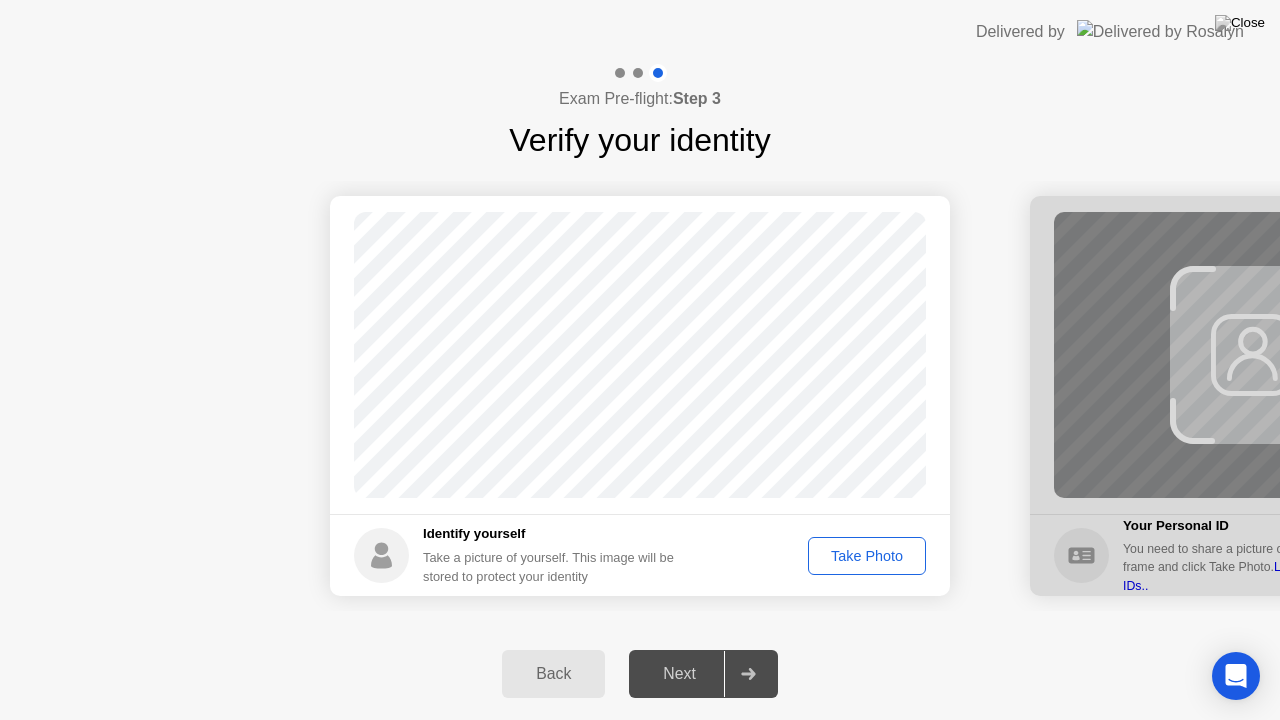 click on "Take Photo" 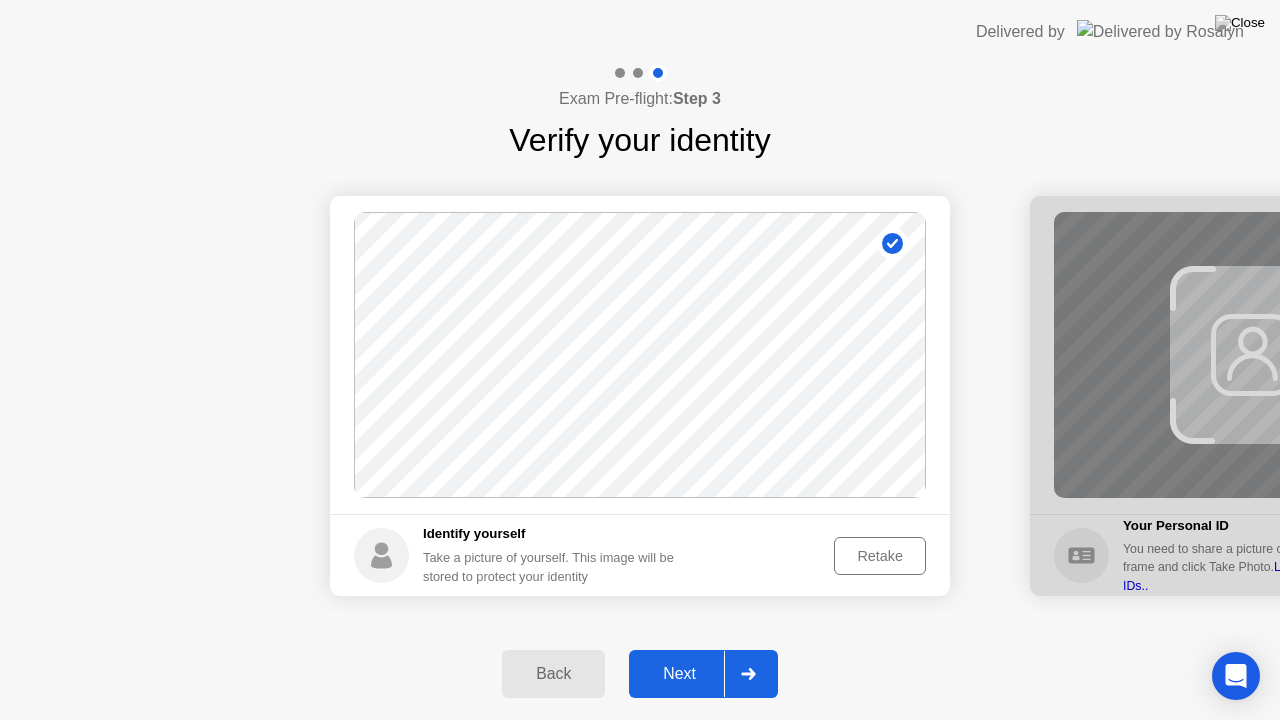 click on "Next" 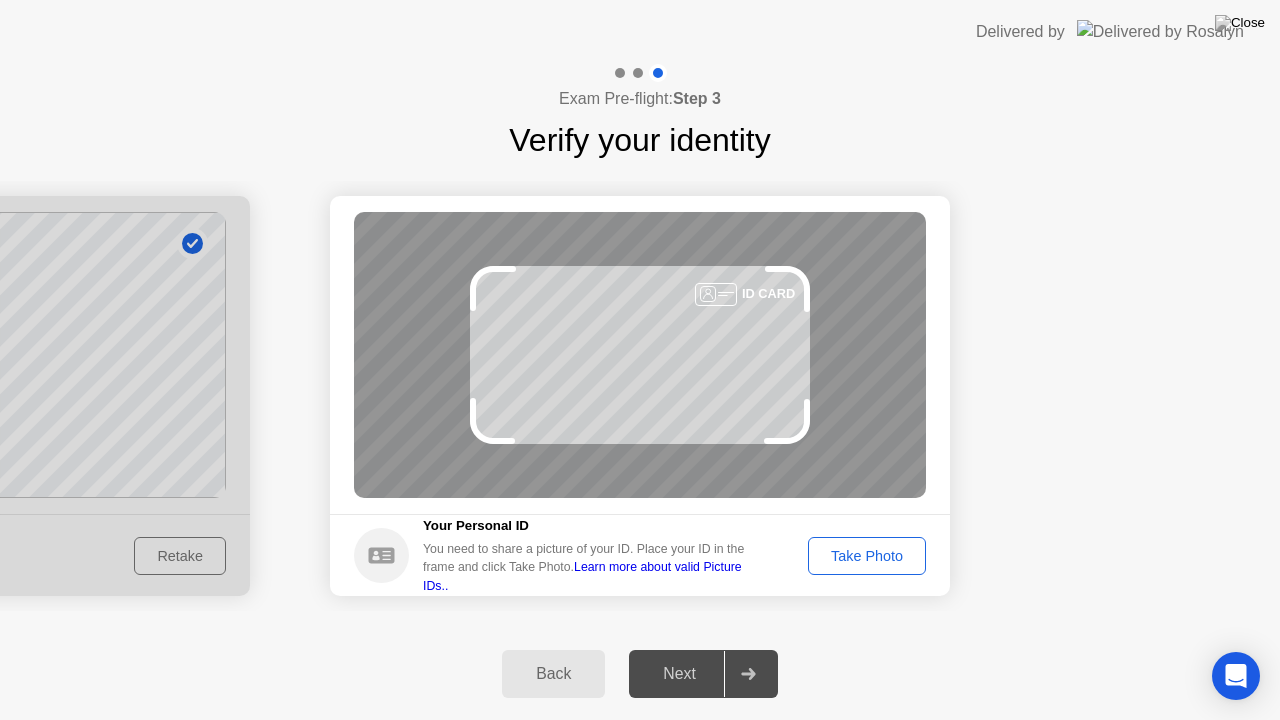 click on "Take Photo" 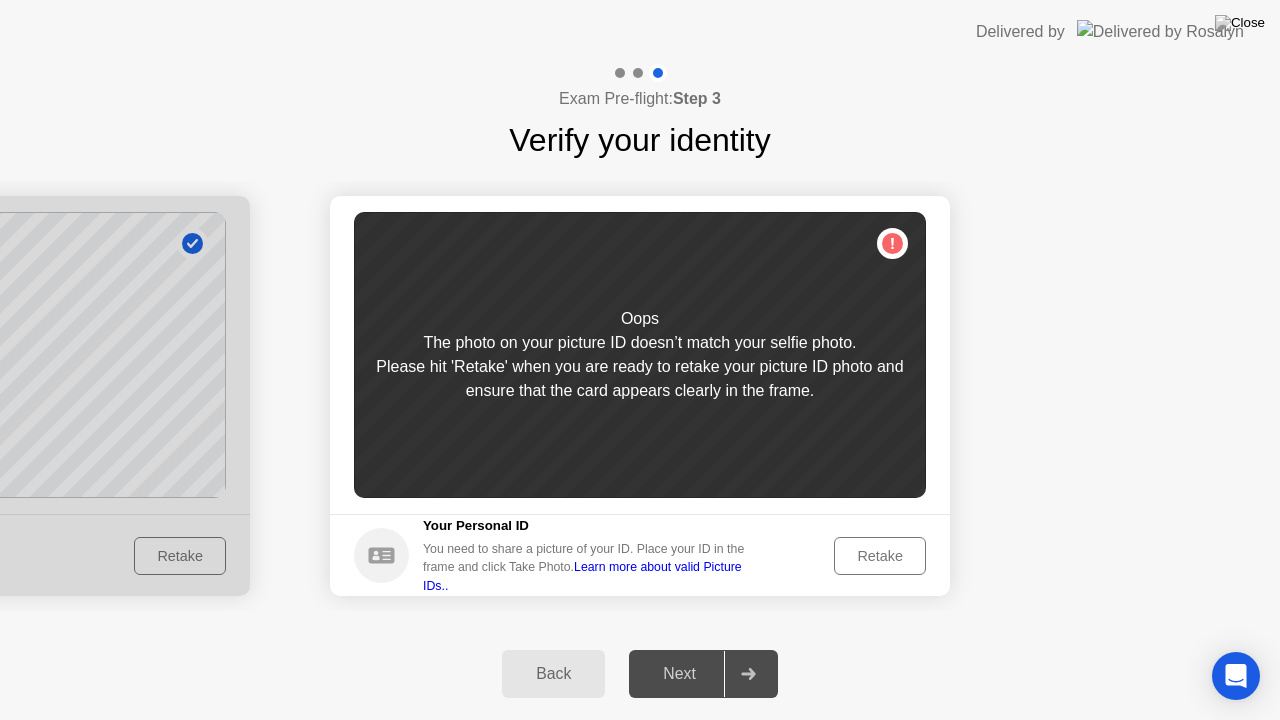 click on "Retake" 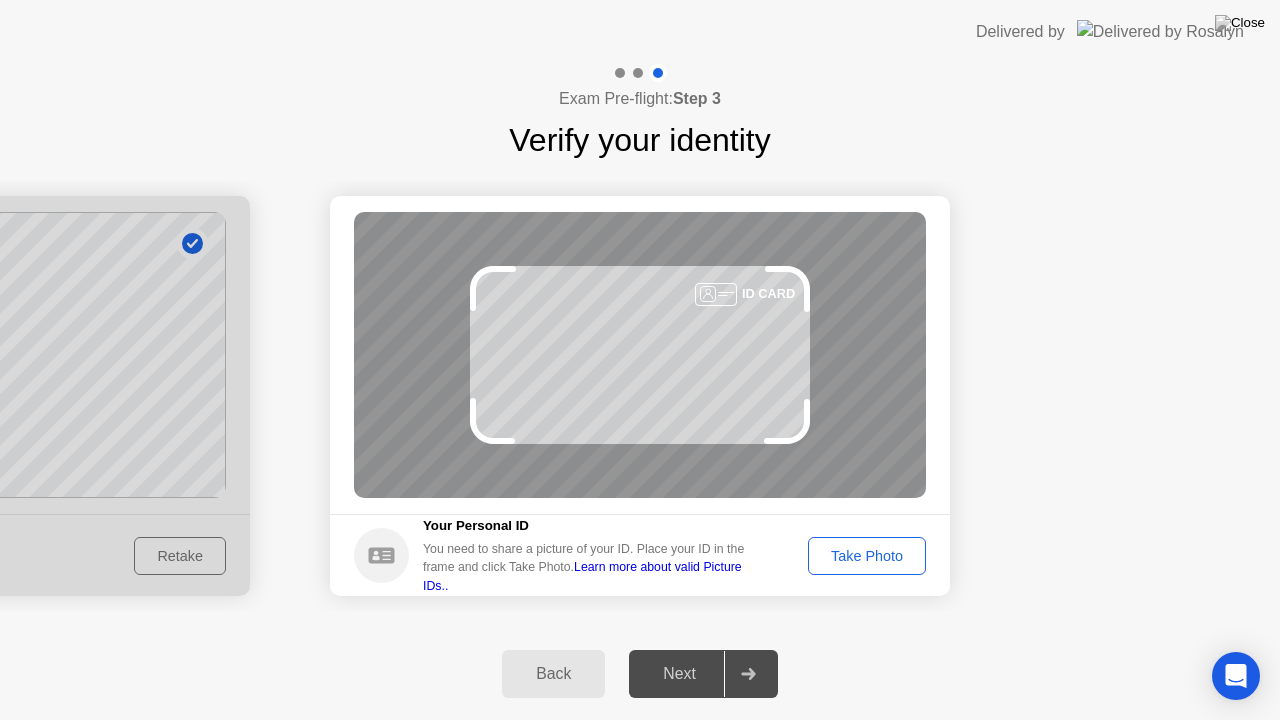 click on "Take Photo" 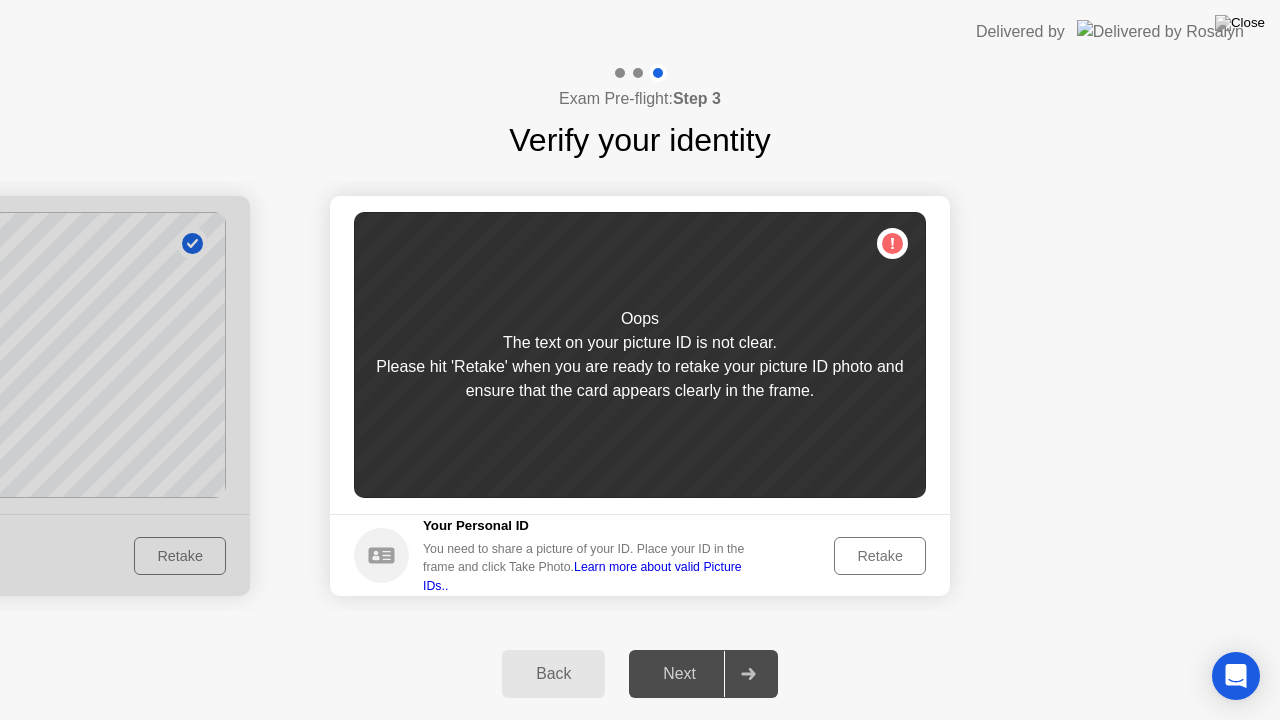 click on "Retake" 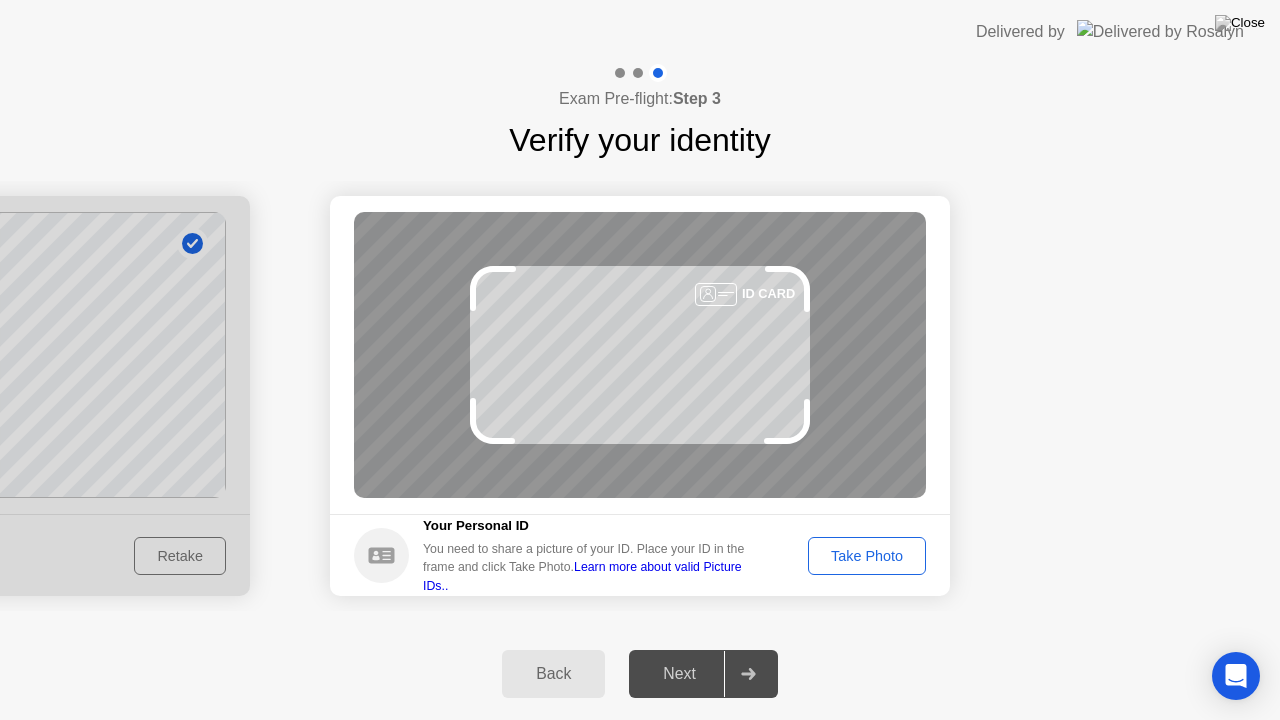 click on "Take Photo" 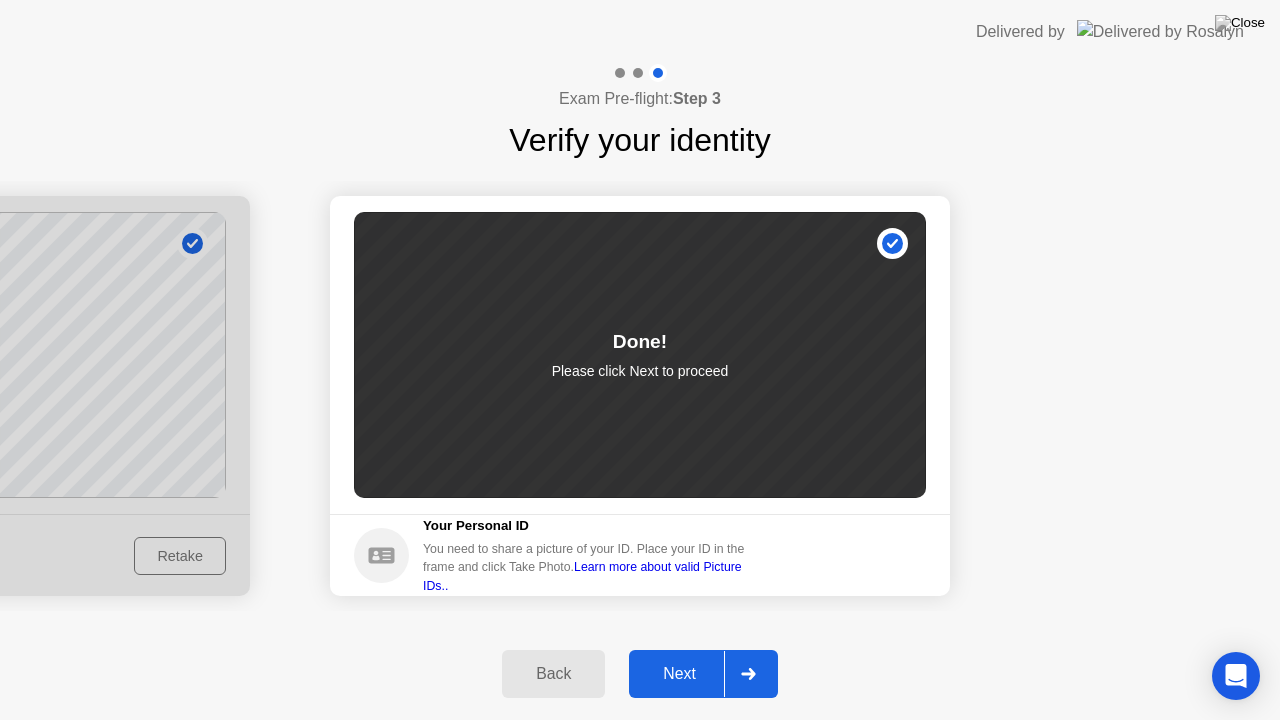 click on "Next" 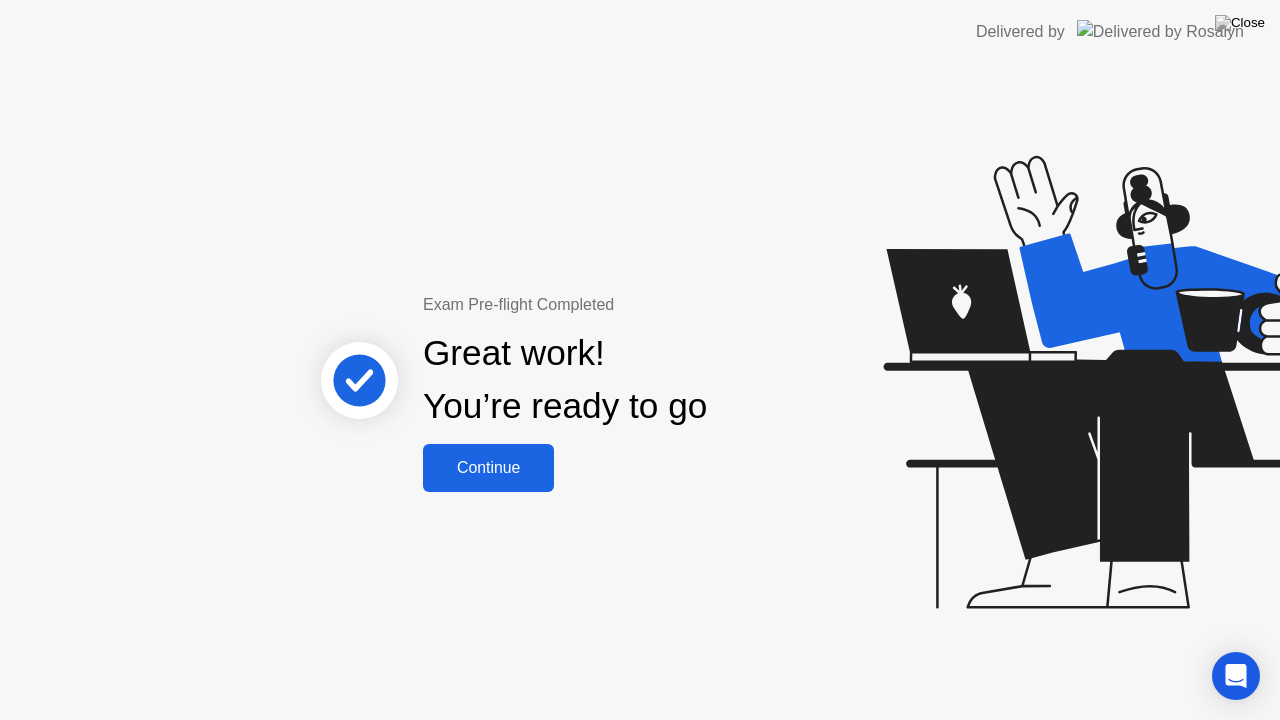 click on "Continue" 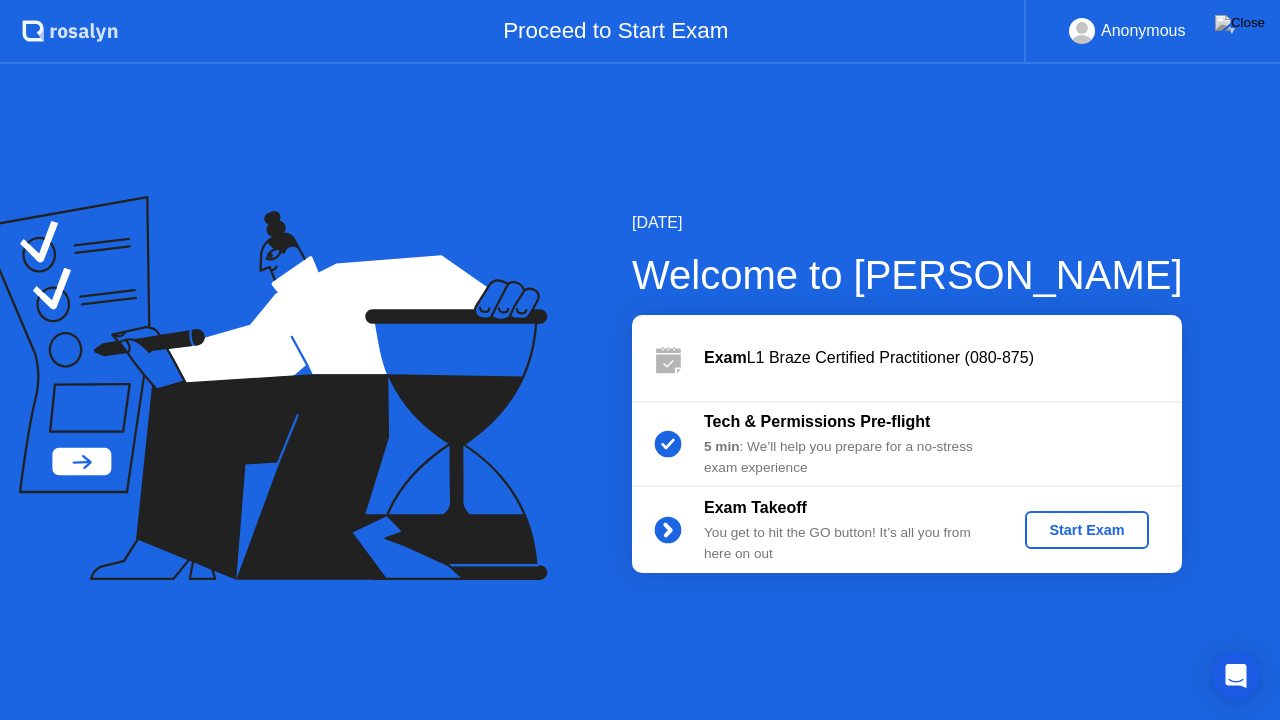 click on "Start Exam" 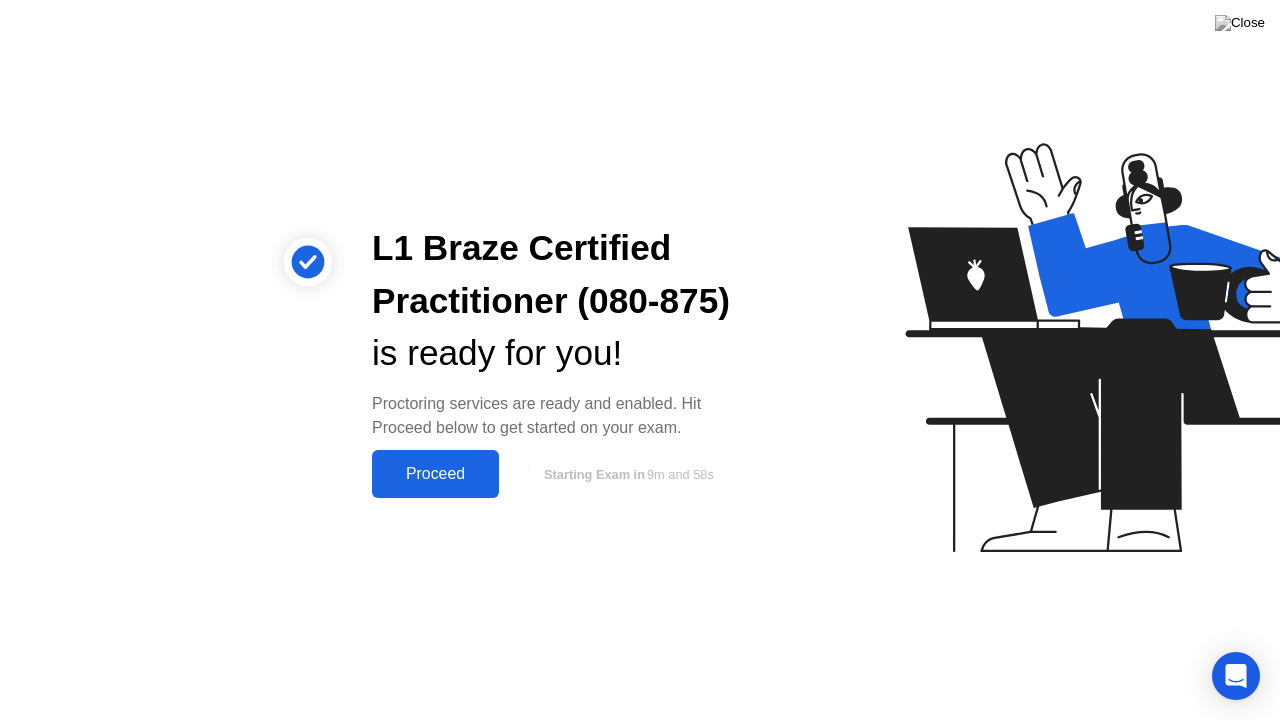 click on "Proceed" 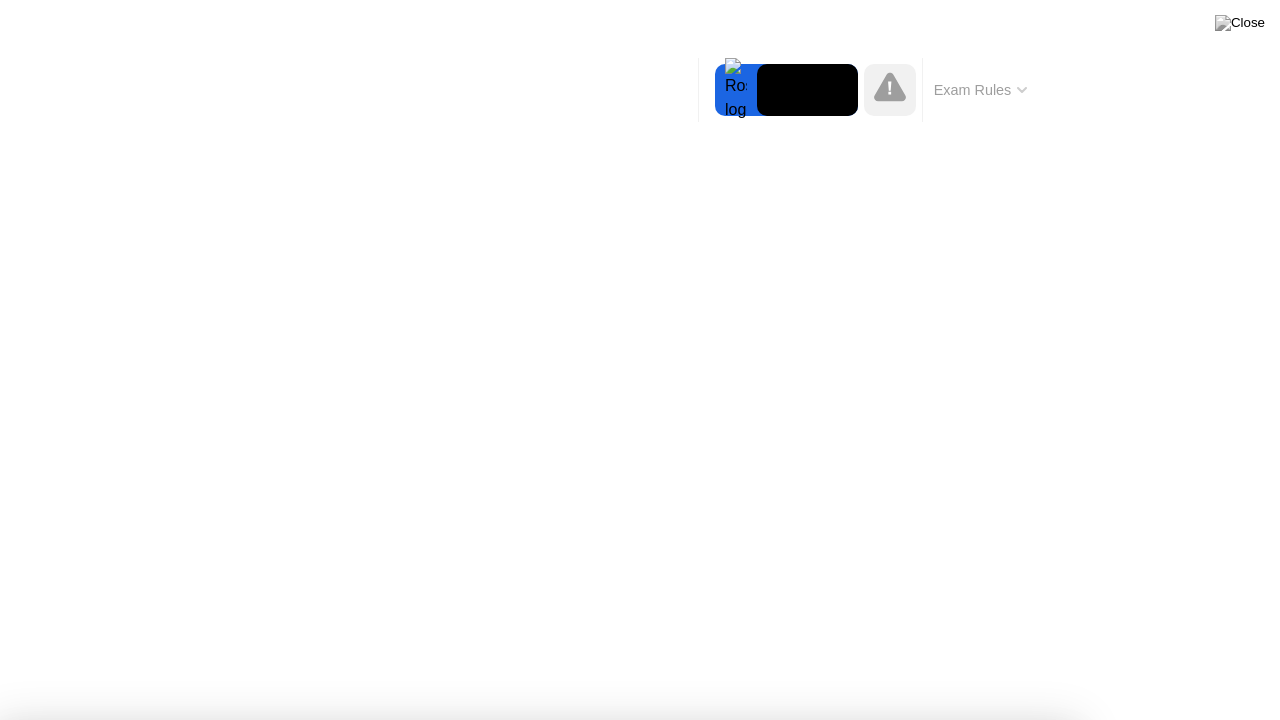 click on "Got it!" at bounding box center (647, 1249) 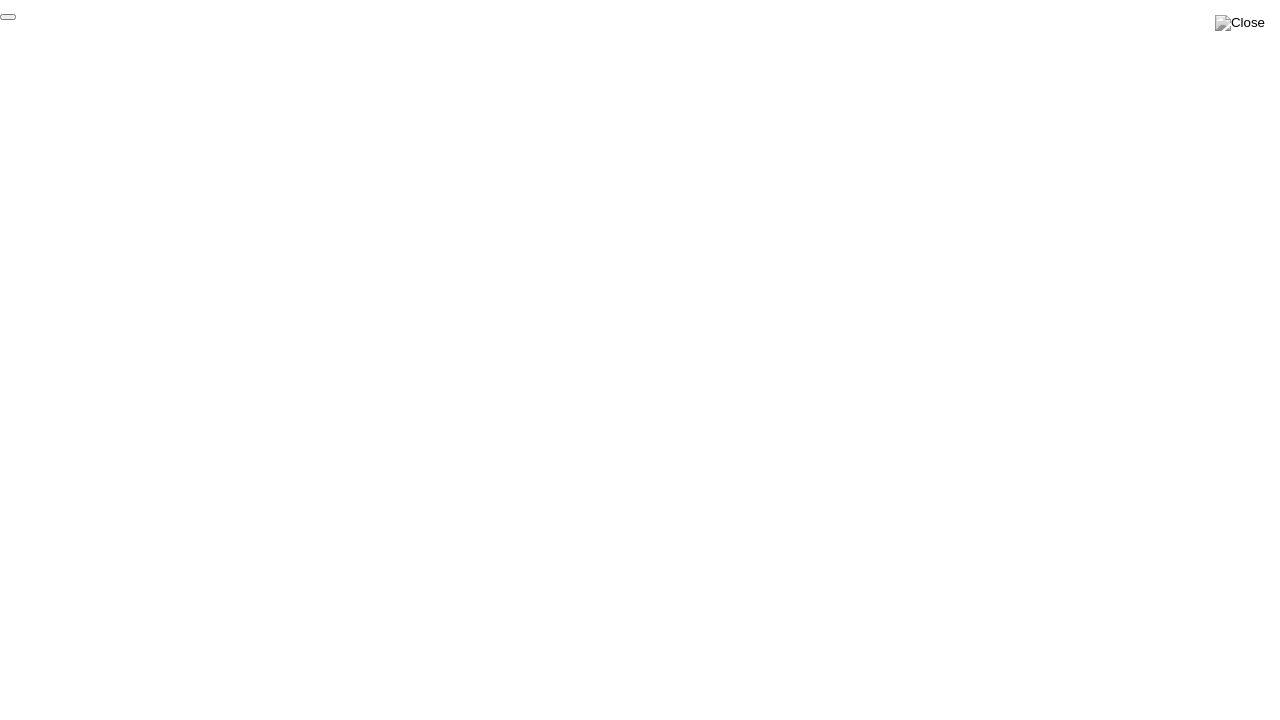 click on "End Proctoring Session" 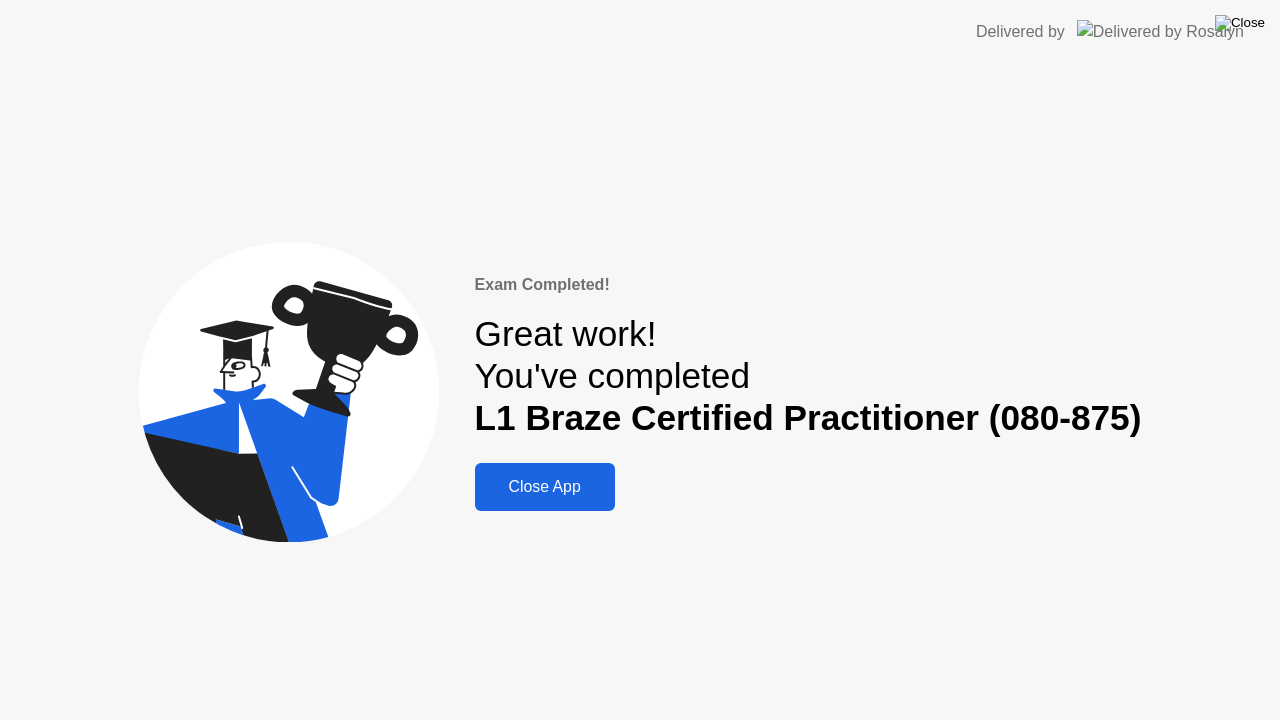 click at bounding box center [1240, 23] 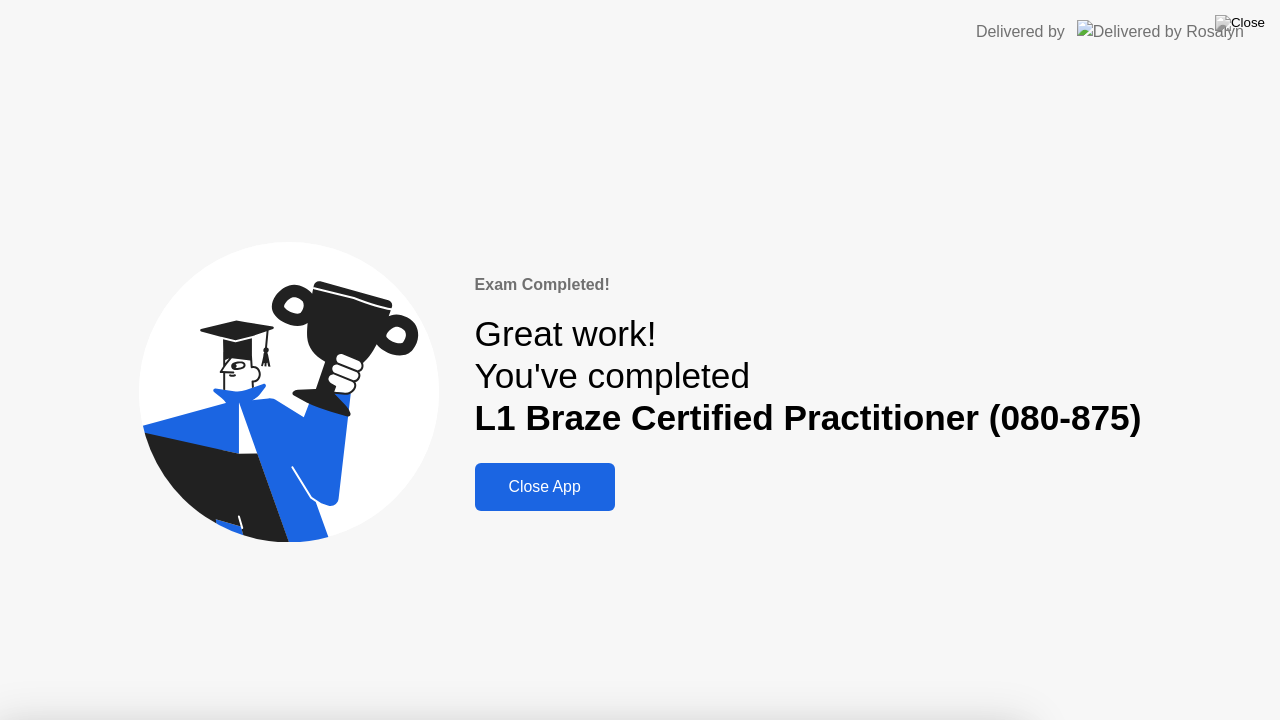 click on "Yes" at bounding box center [464, 833] 